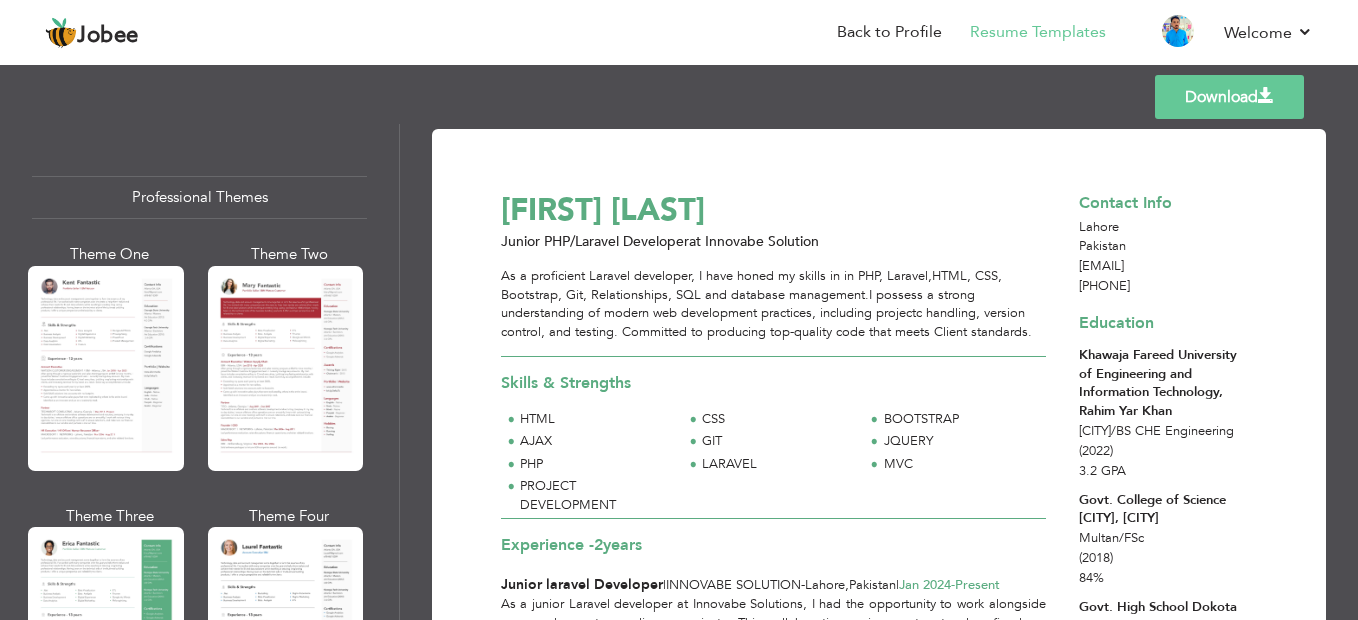 scroll, scrollTop: 0, scrollLeft: 0, axis: both 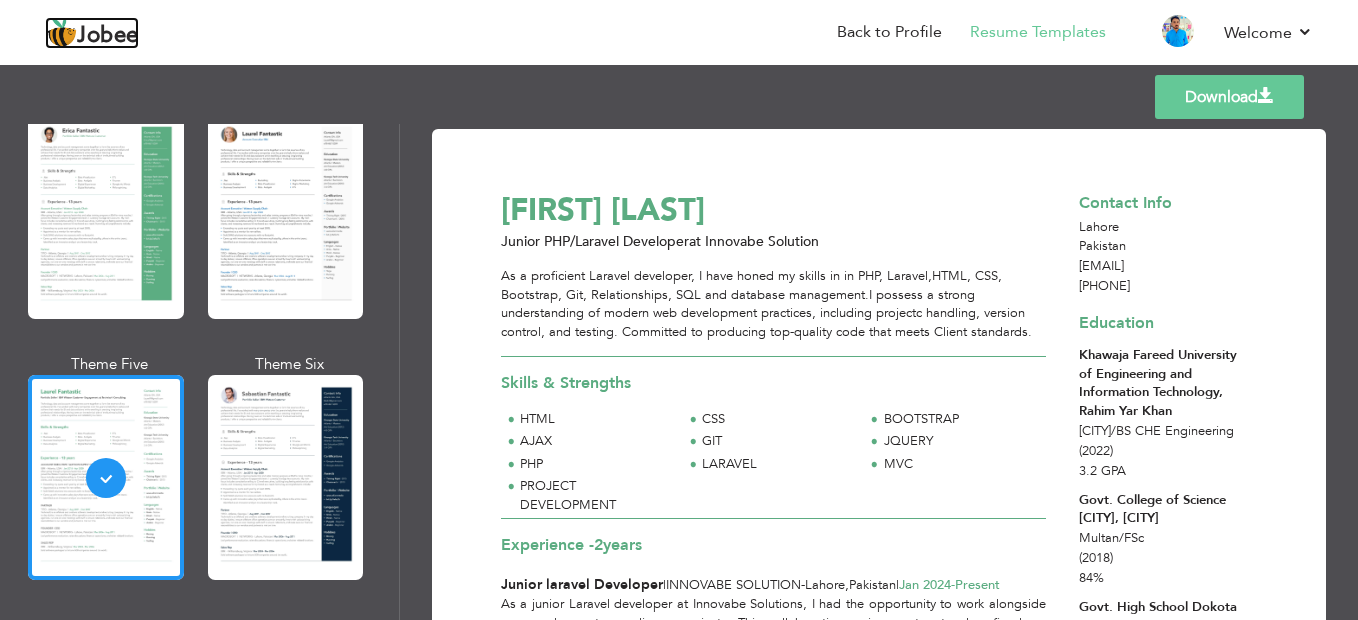 click on "Jobee" at bounding box center (108, 36) 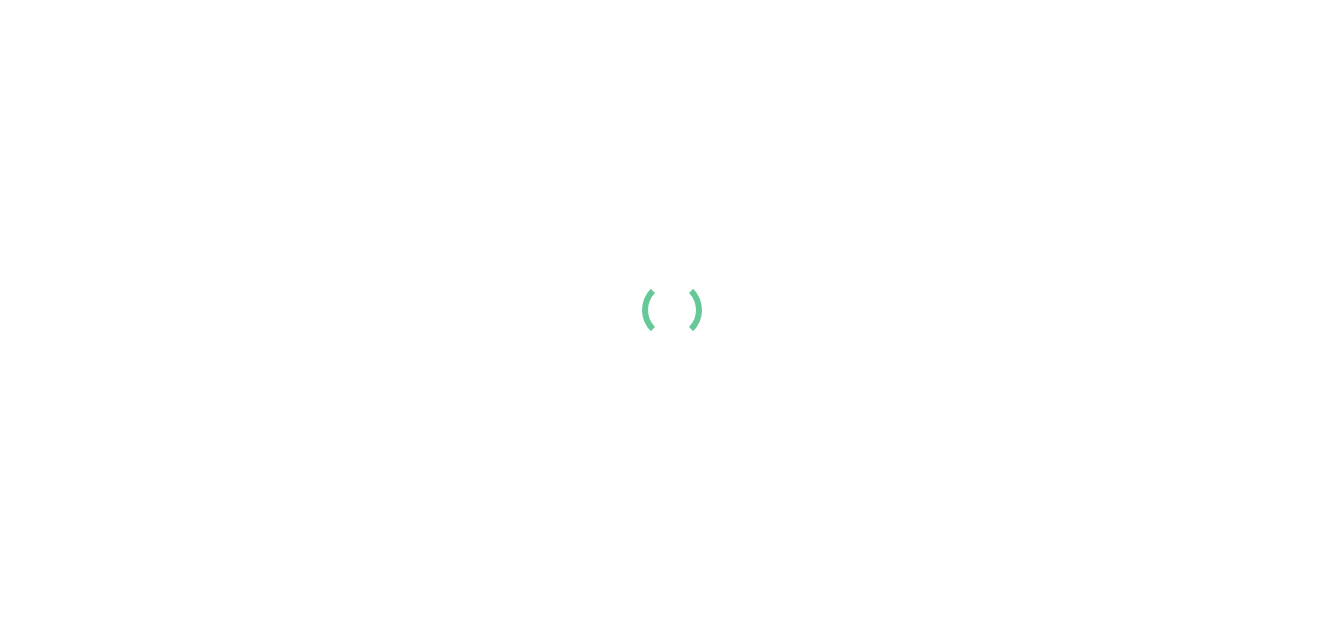 scroll, scrollTop: 0, scrollLeft: 0, axis: both 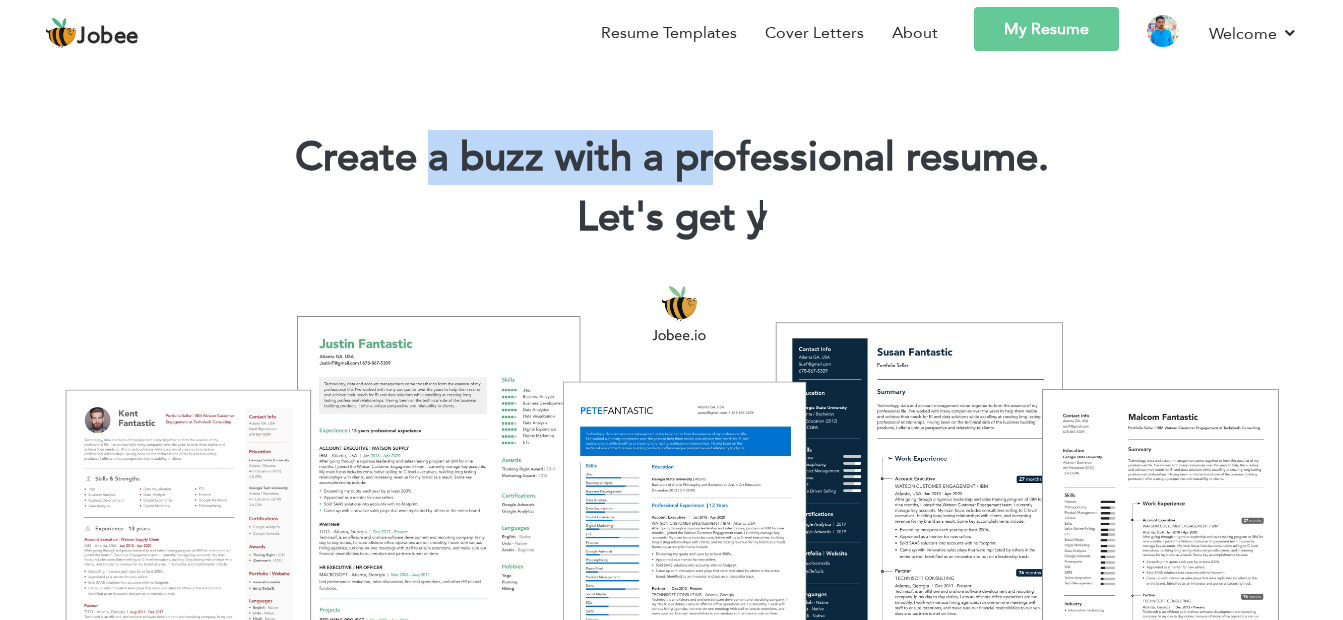 drag, startPoint x: 0, startPoint y: 0, endPoint x: 723, endPoint y: 130, distance: 734.5944 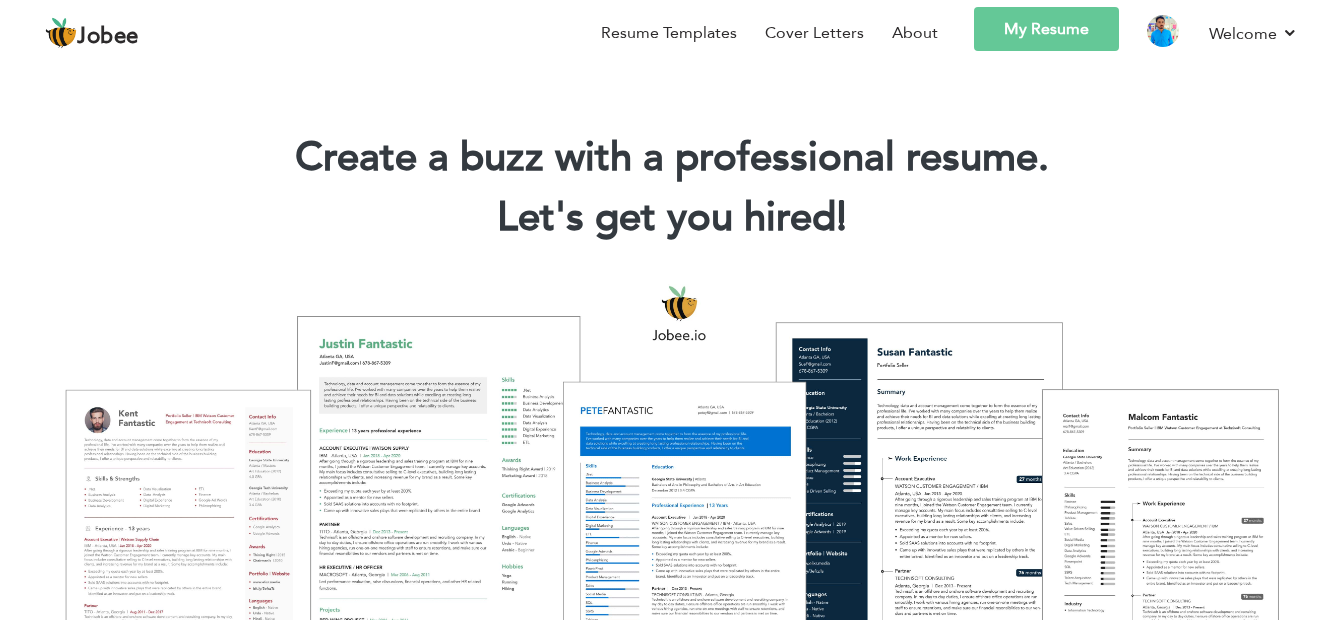 click on "Create a buzz with a professional resume.
Let's
get you hired!  |" at bounding box center [671, 160] 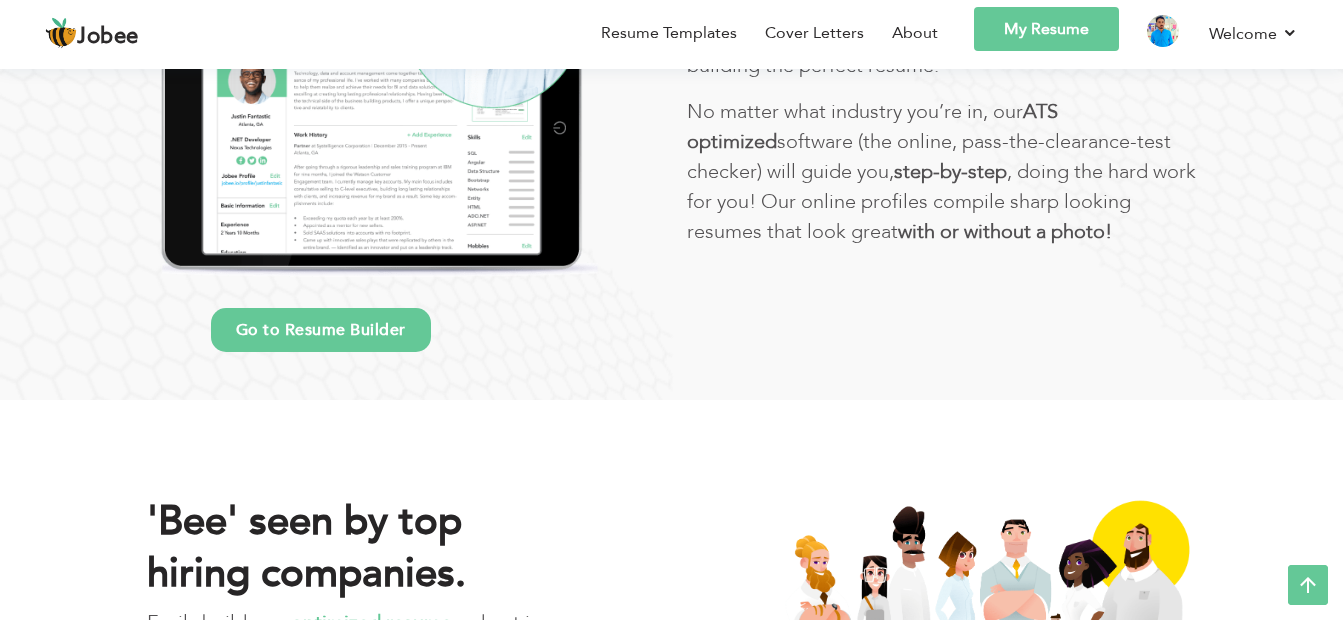scroll, scrollTop: 0, scrollLeft: 0, axis: both 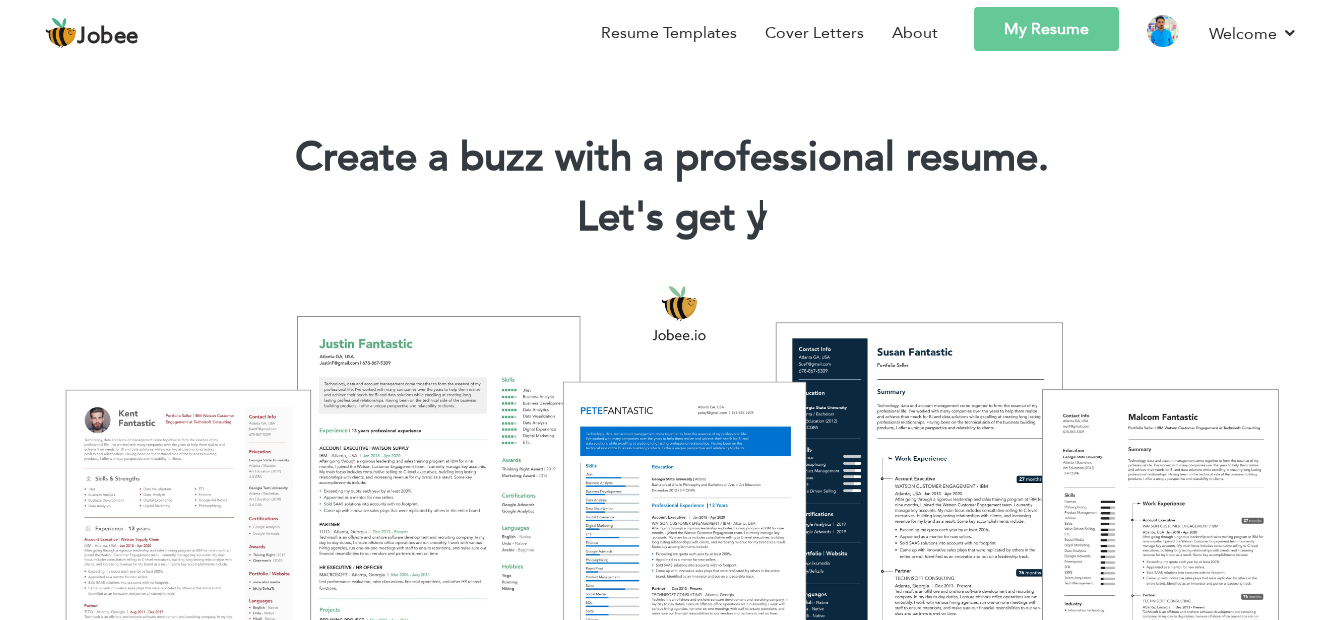click on "Jobee" at bounding box center (108, 37) 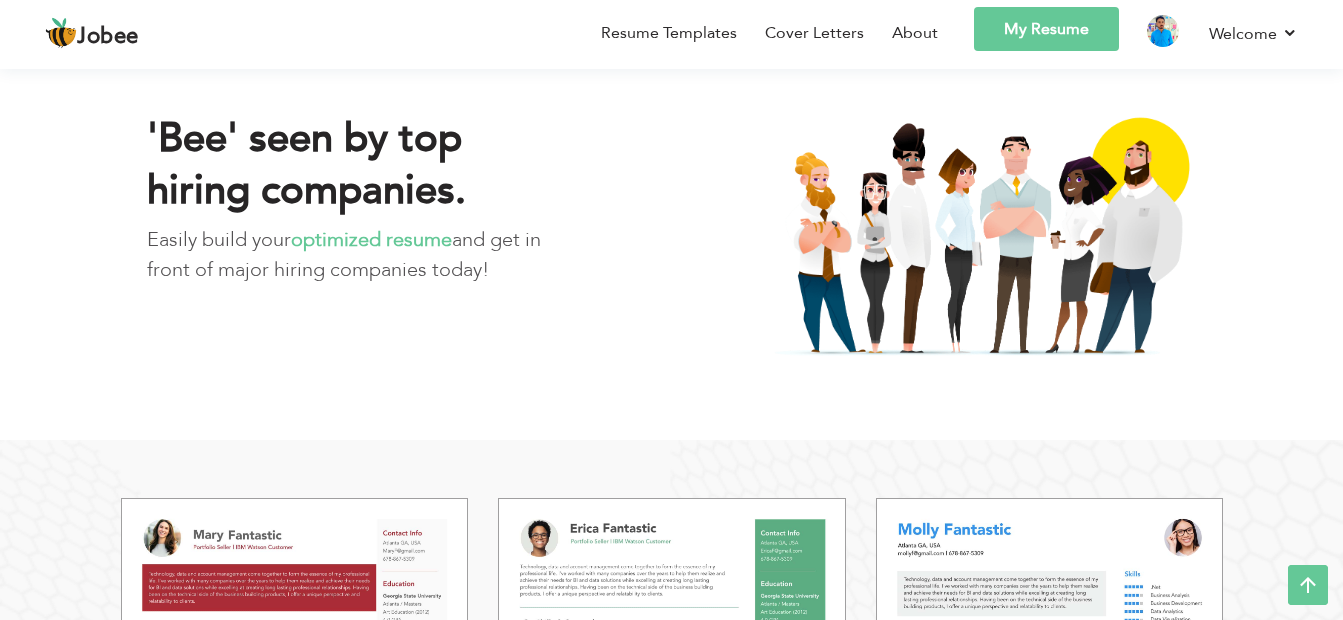 scroll, scrollTop: 1720, scrollLeft: 0, axis: vertical 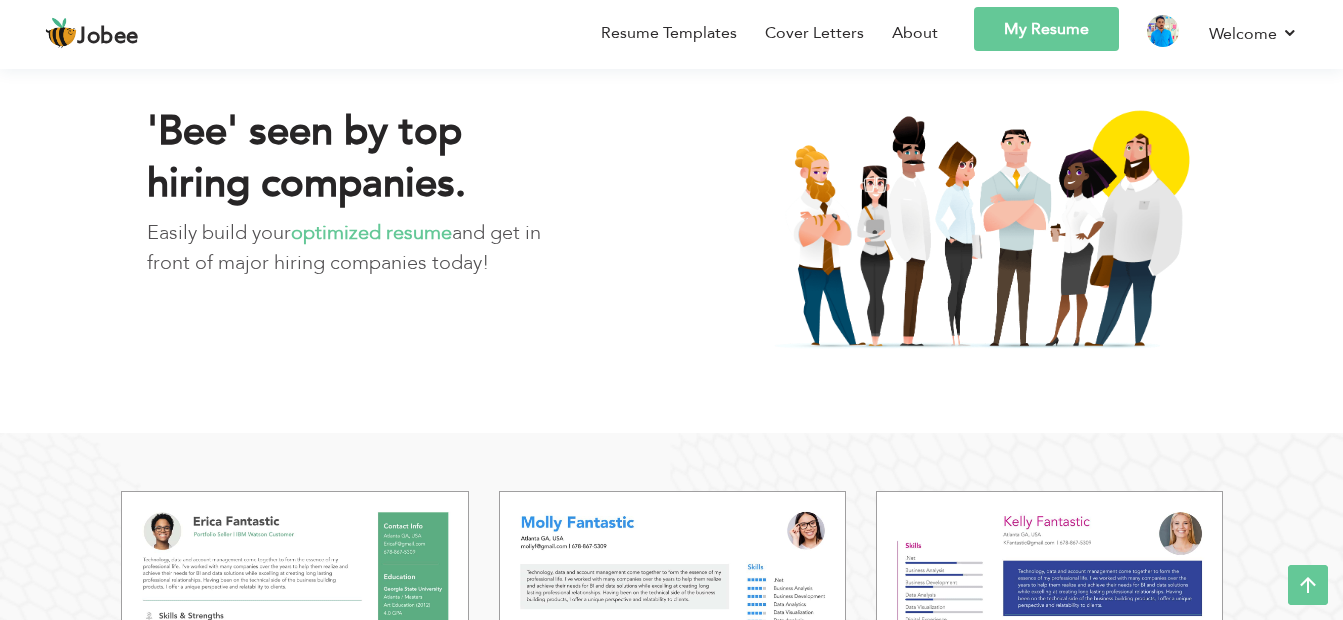 click on "'Bee' seen by top hiring companies." at bounding box center (357, 158) 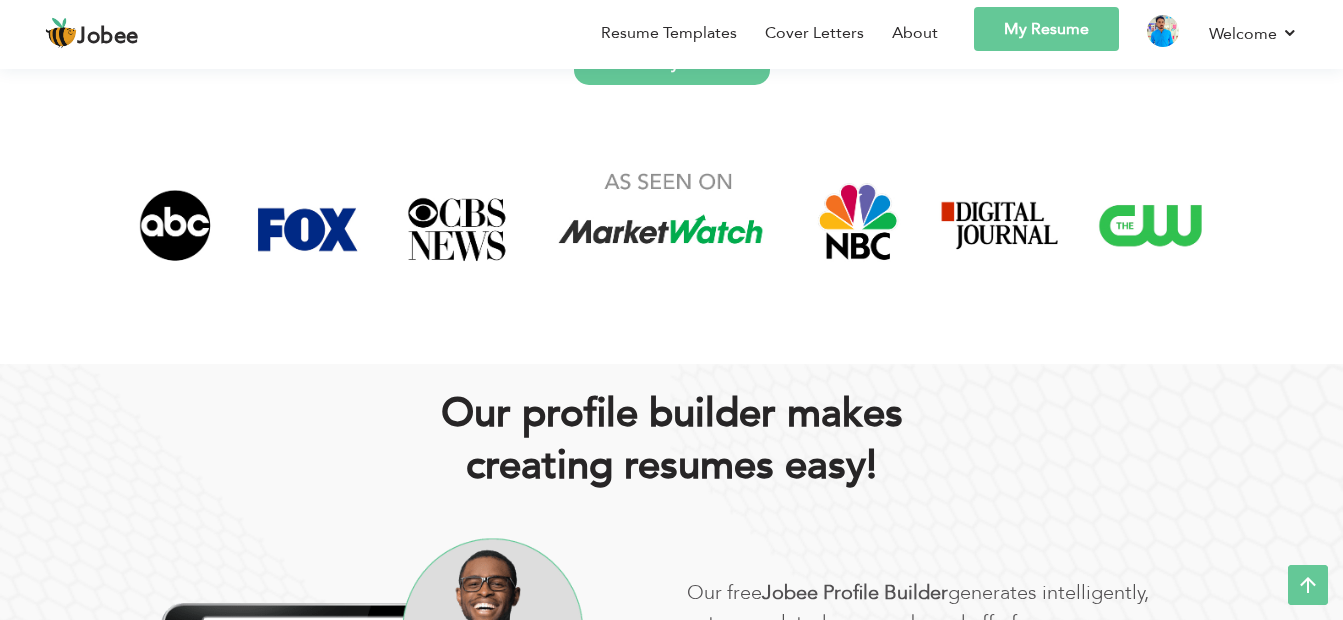 scroll, scrollTop: 269, scrollLeft: 0, axis: vertical 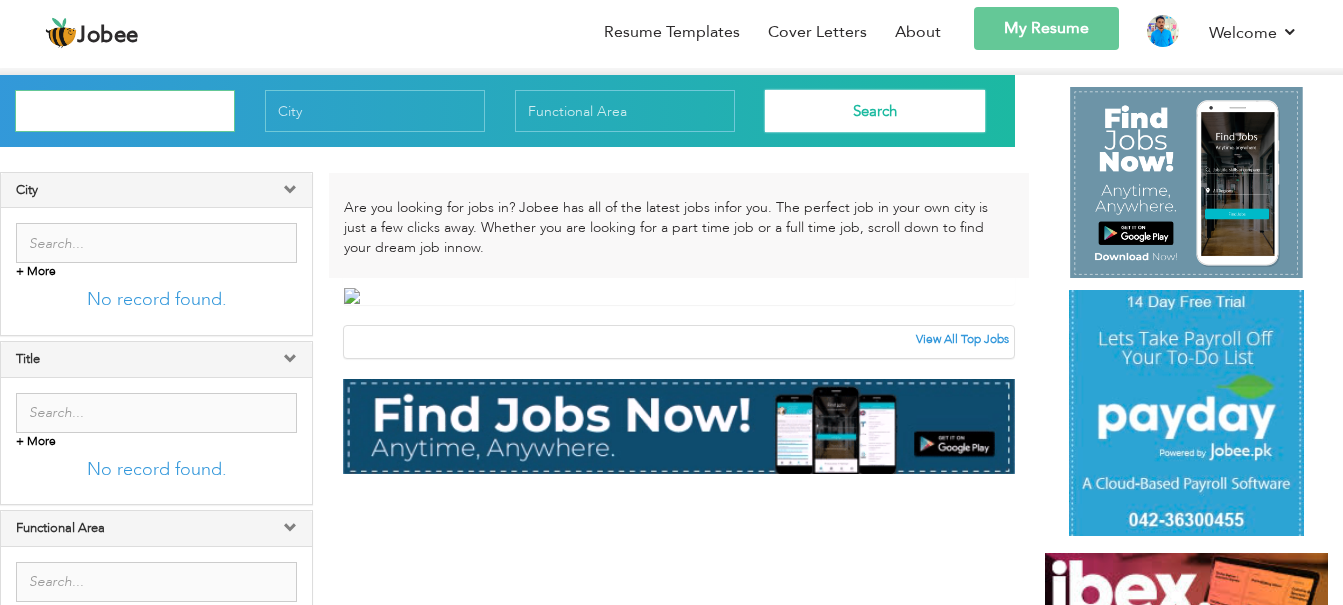 click at bounding box center (125, 111) 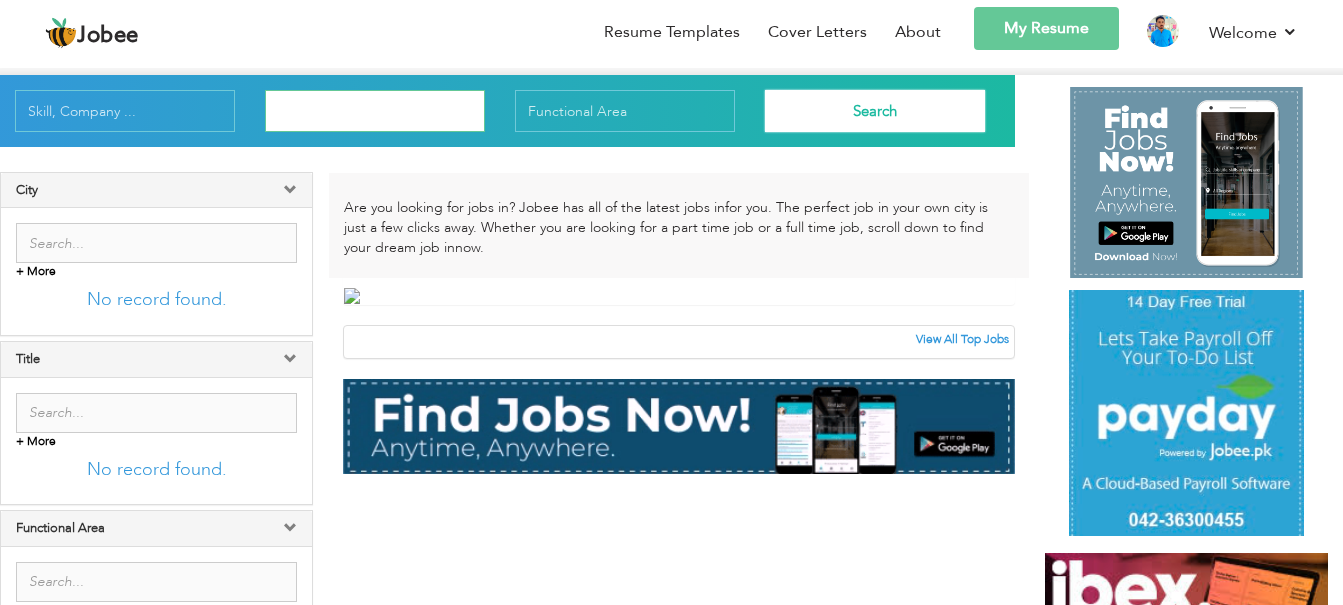 click at bounding box center (375, 111) 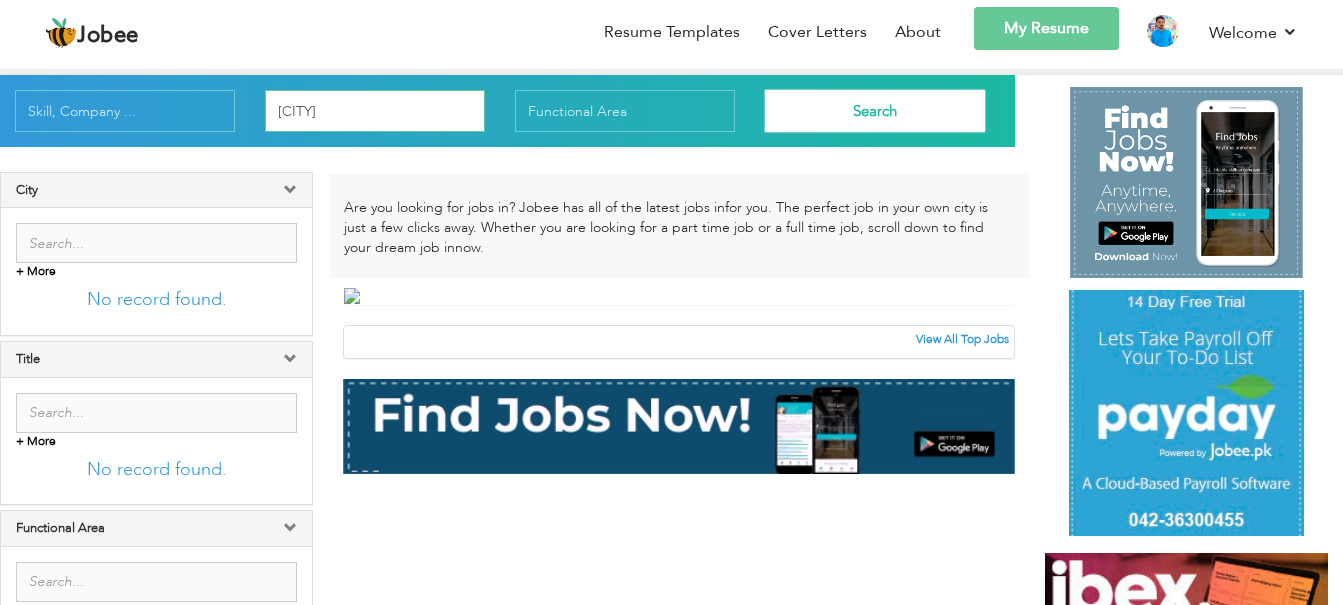 type on "lahore" 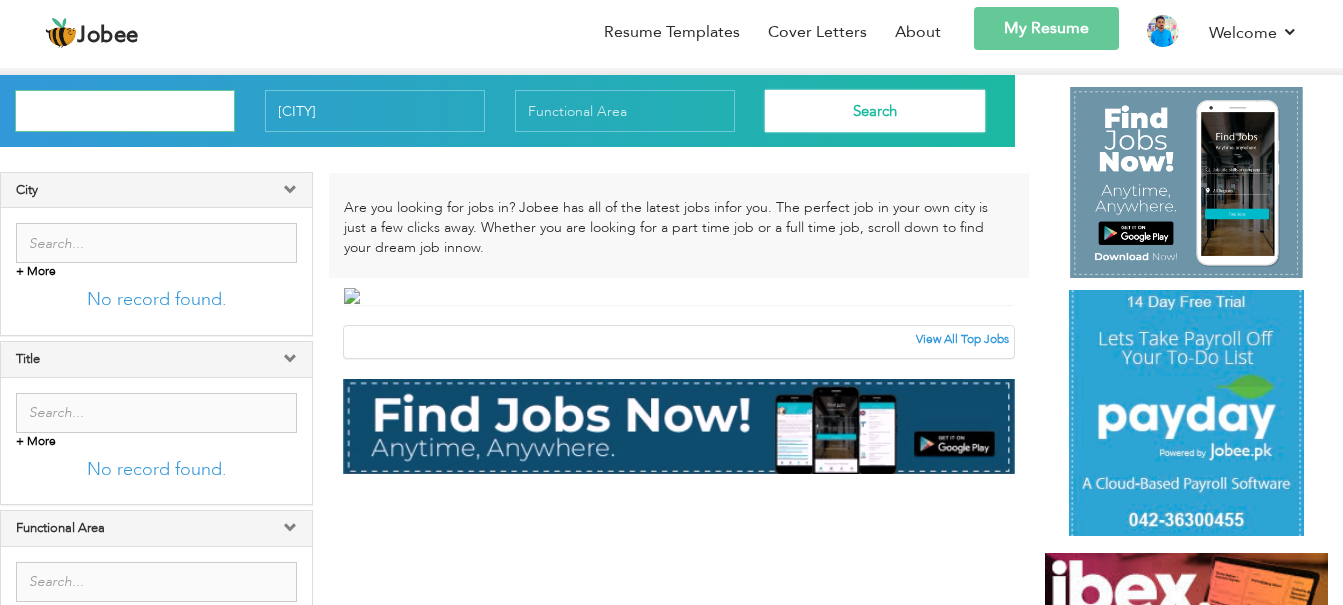 click at bounding box center [125, 111] 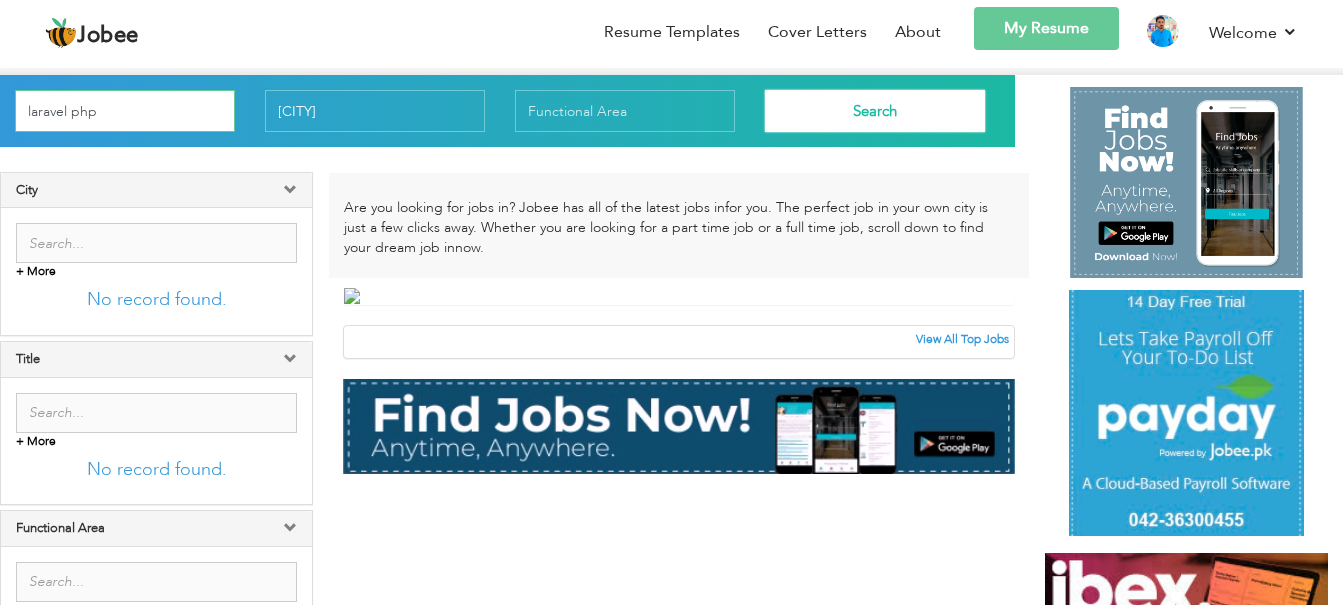 type on "laravel php" 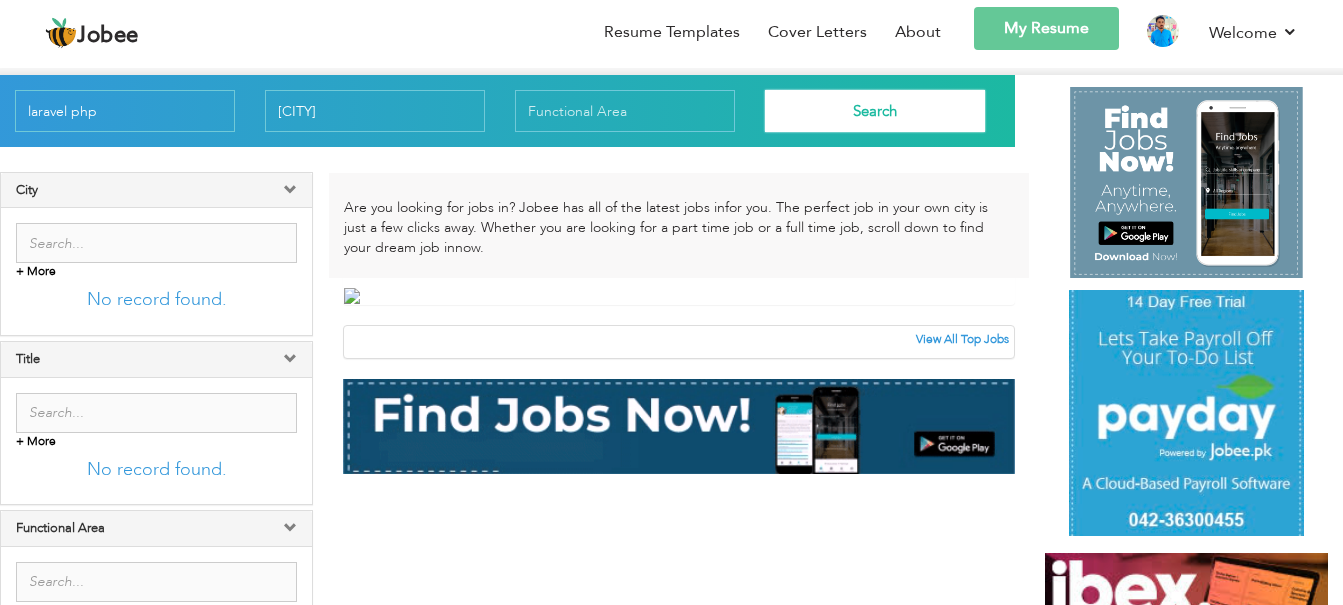 click on "Search" at bounding box center (875, 111) 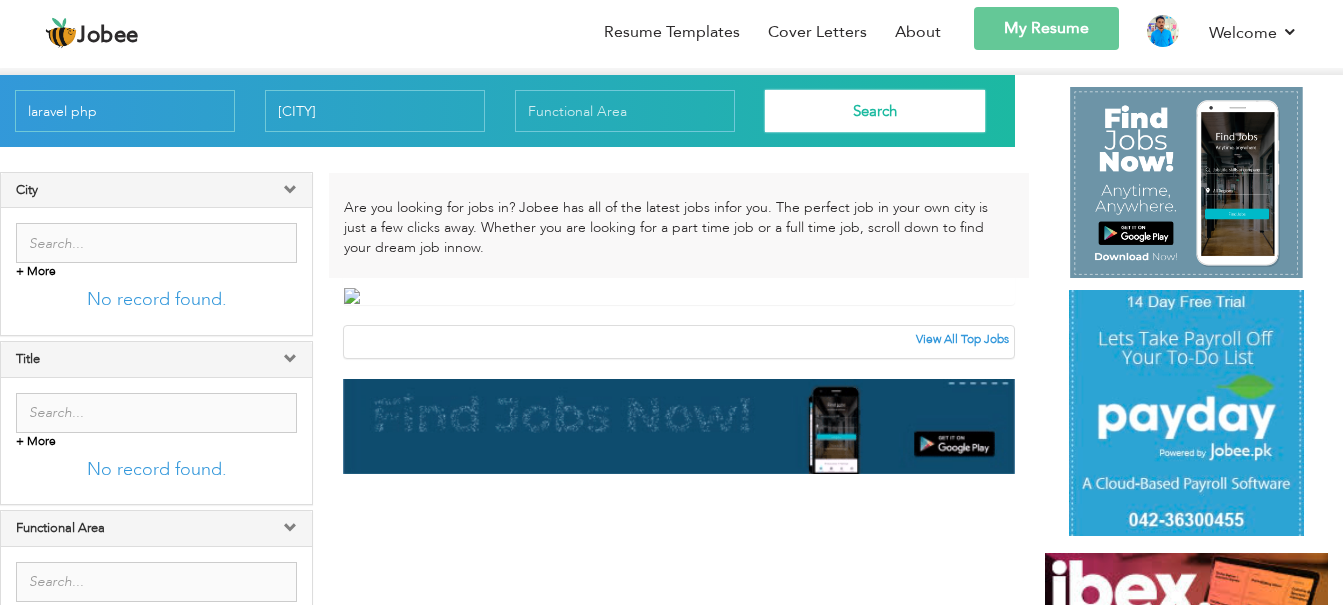 click on "Search" at bounding box center (875, 111) 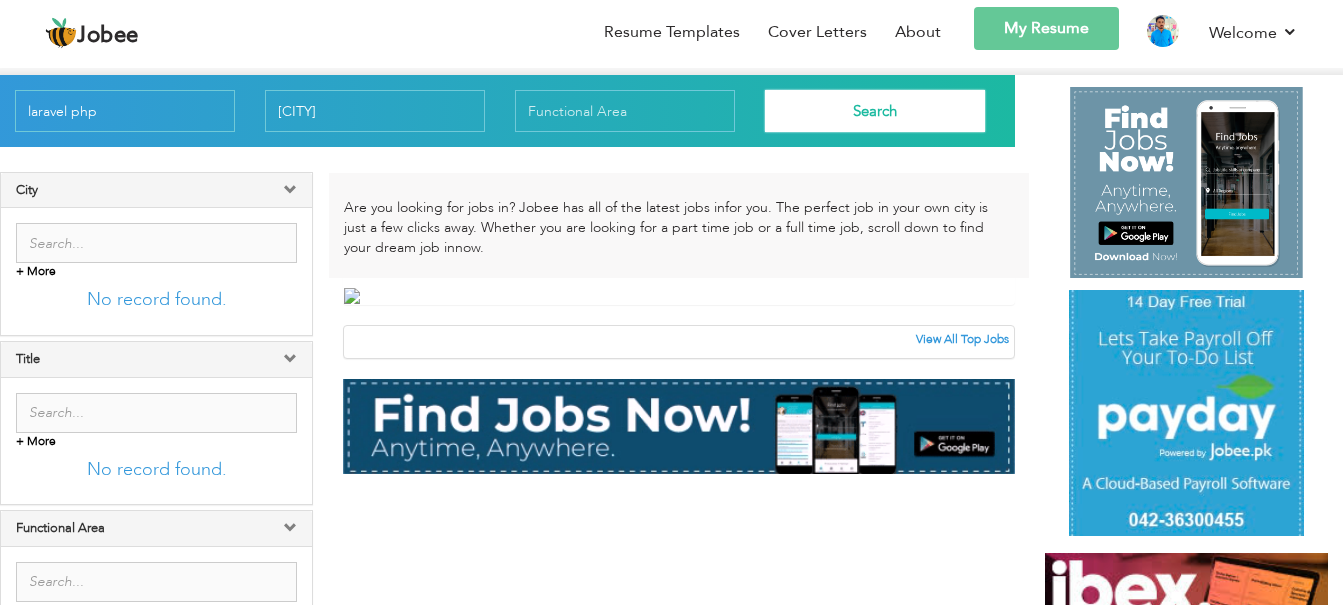 click on "Search" at bounding box center [875, 111] 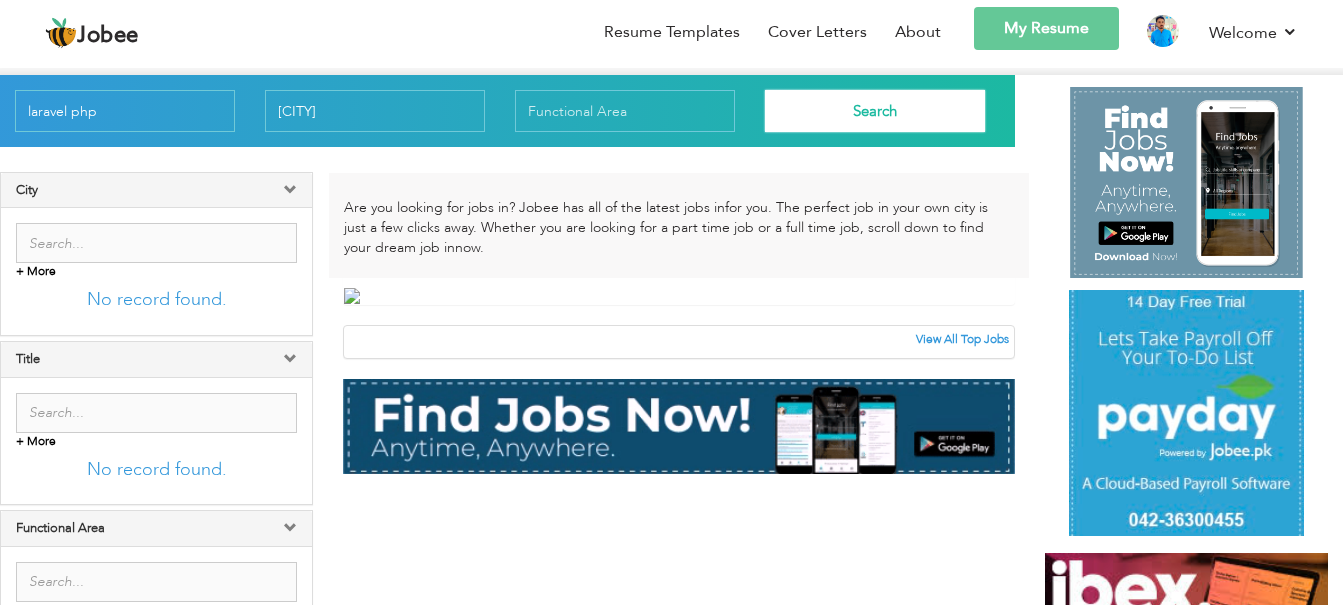 click on "Search" at bounding box center [875, 111] 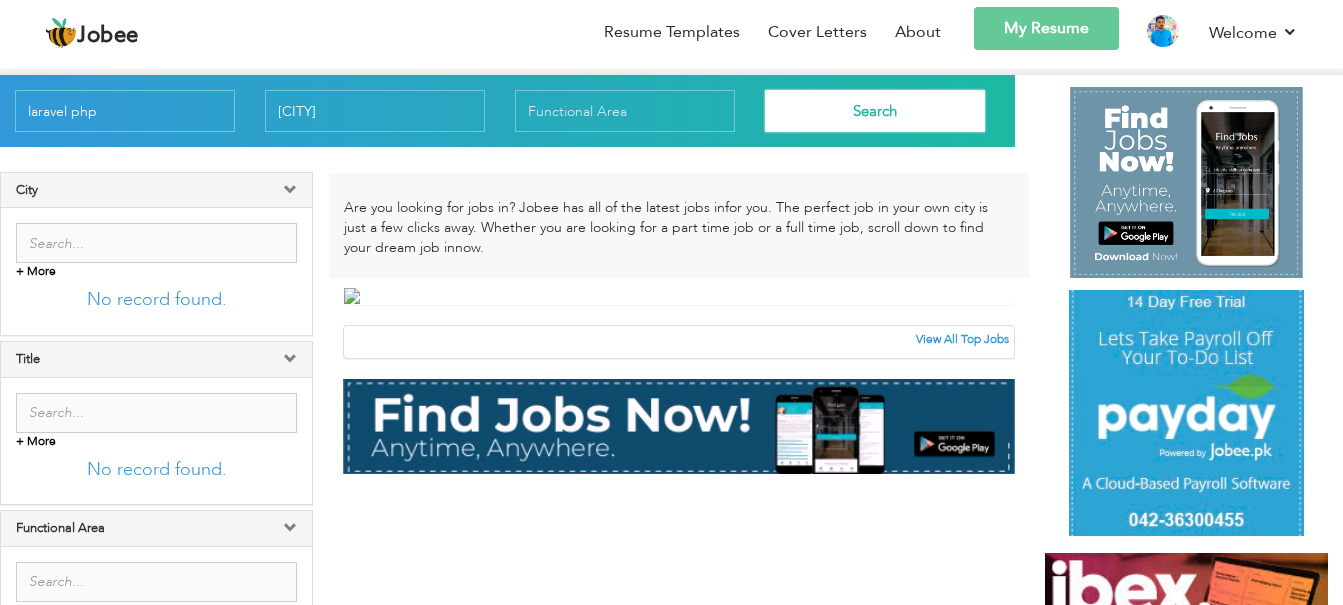 click on "Search" at bounding box center [875, 111] 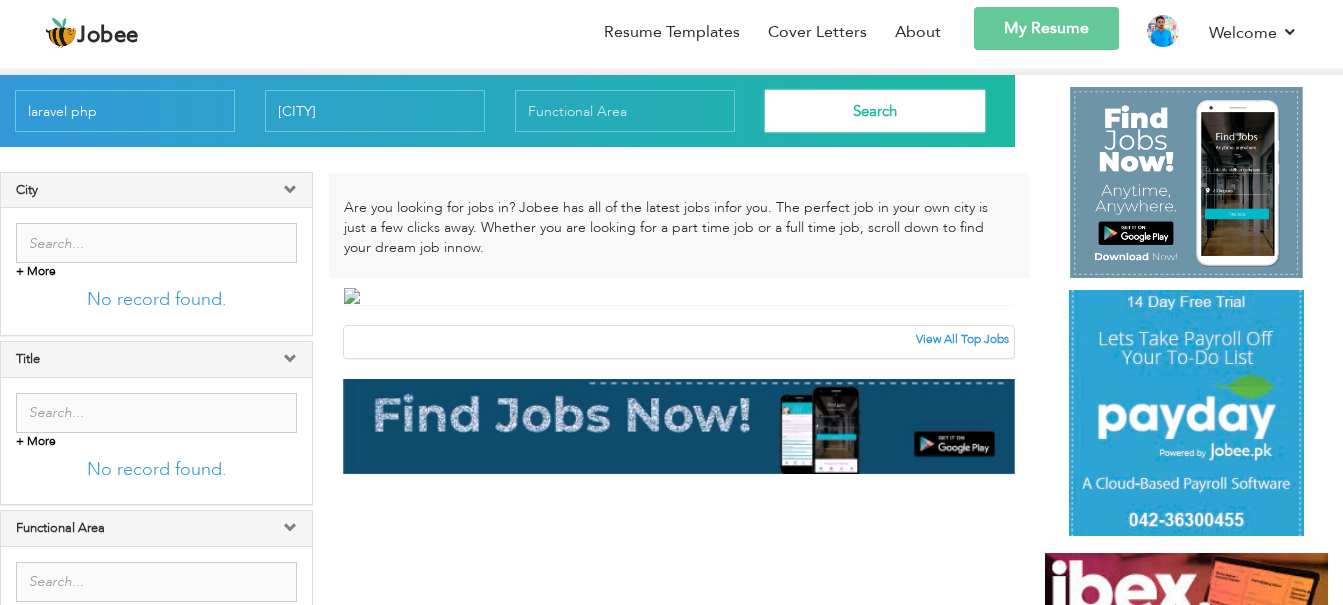 click on "Search" at bounding box center (875, 111) 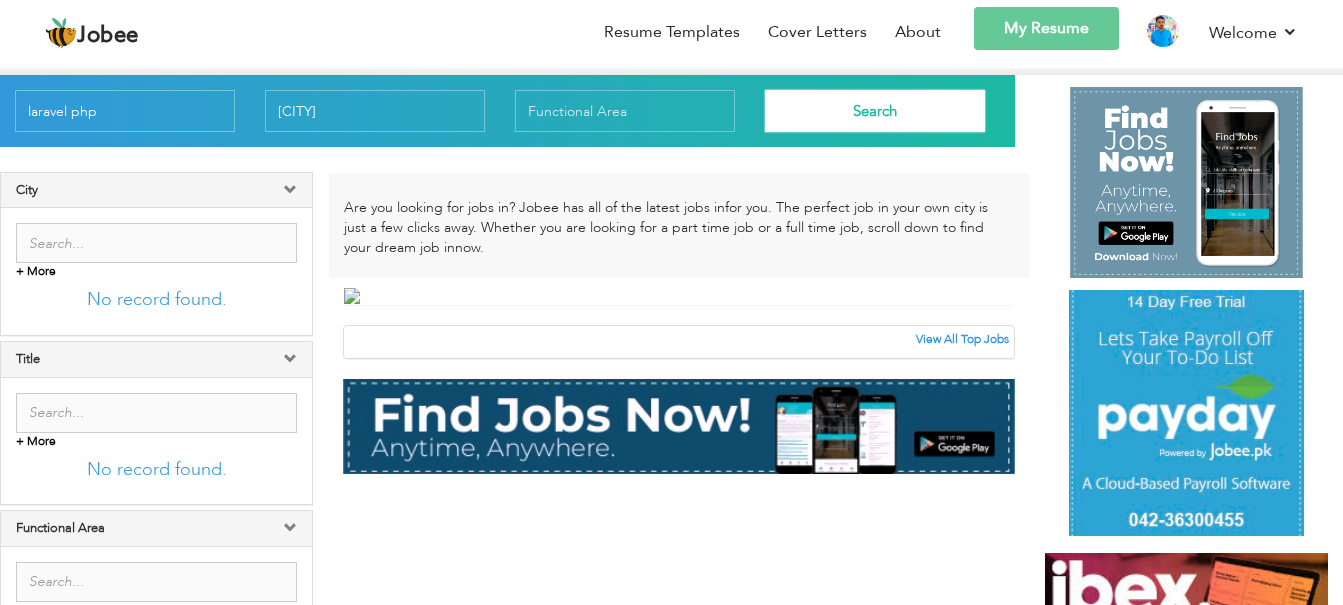 click on "Search" at bounding box center [875, 111] 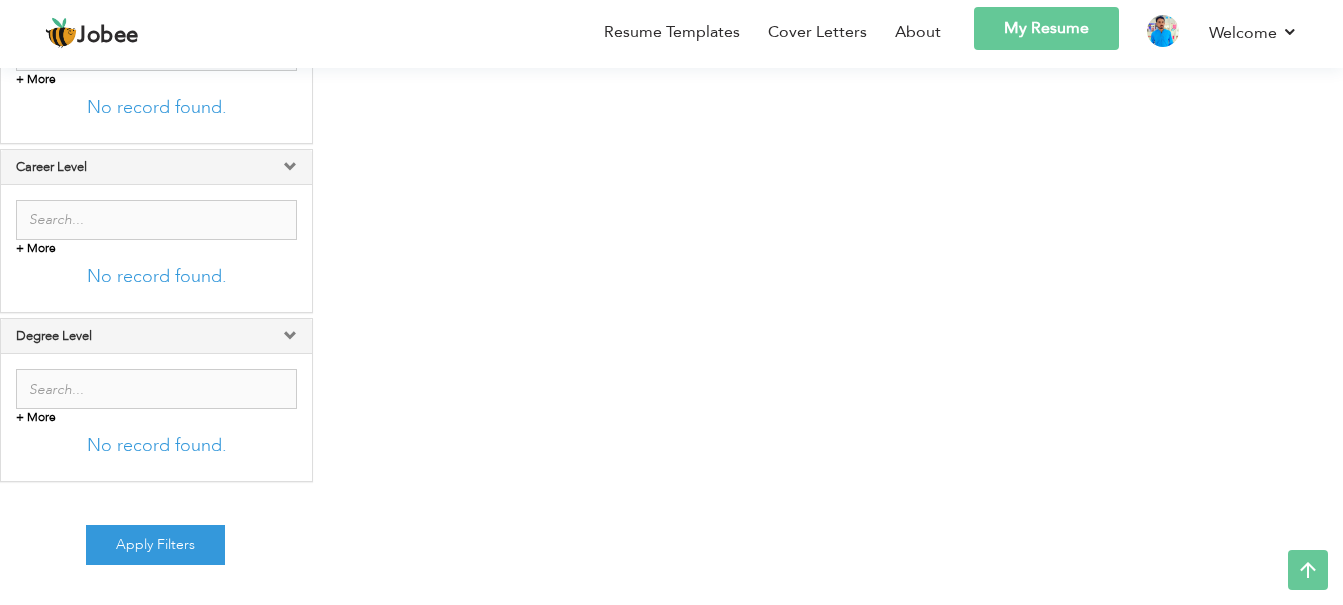 scroll, scrollTop: 1213, scrollLeft: 0, axis: vertical 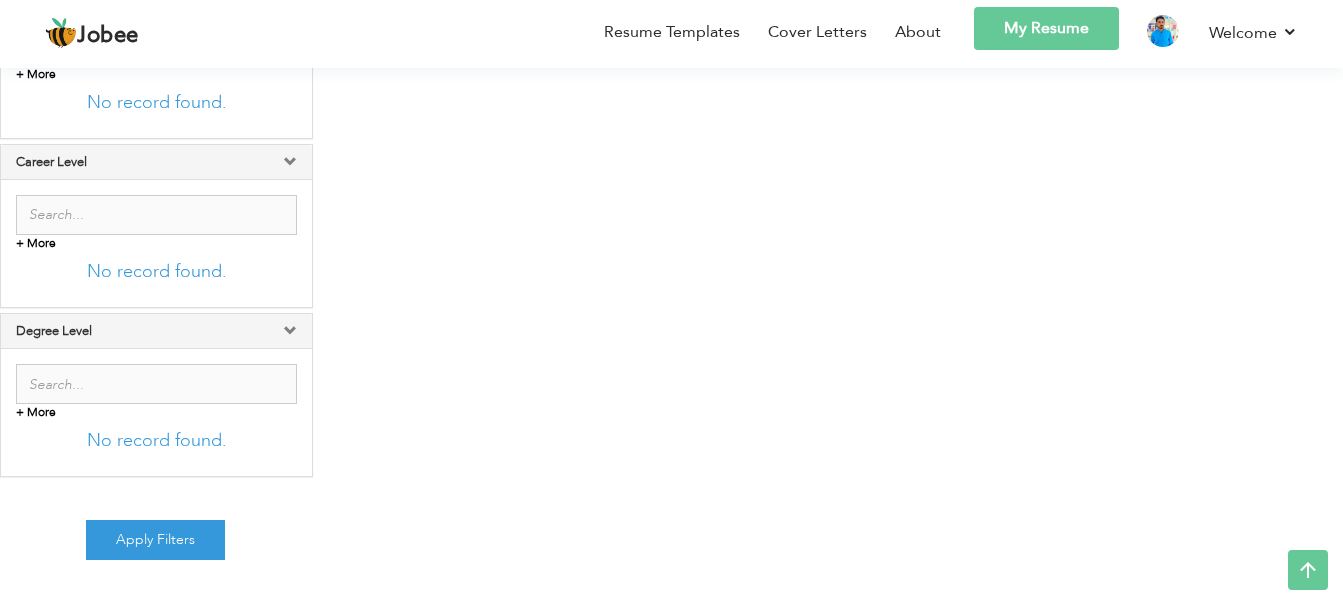 click on "Apply Filters" at bounding box center (155, 540) 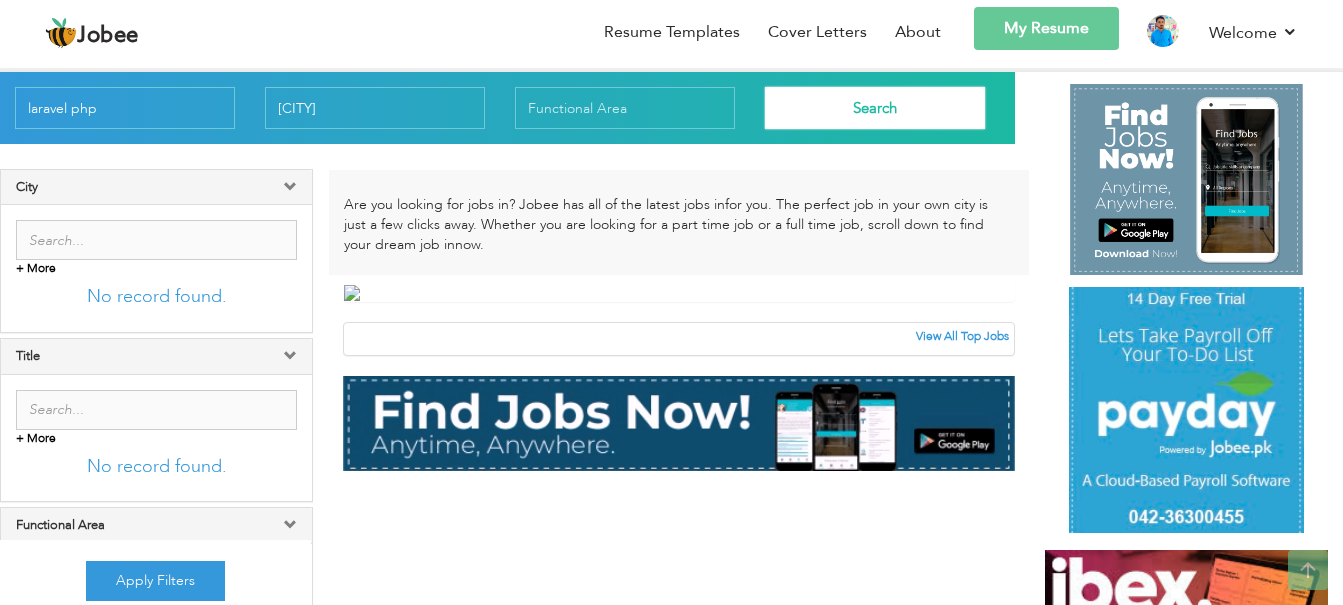 scroll, scrollTop: 0, scrollLeft: 0, axis: both 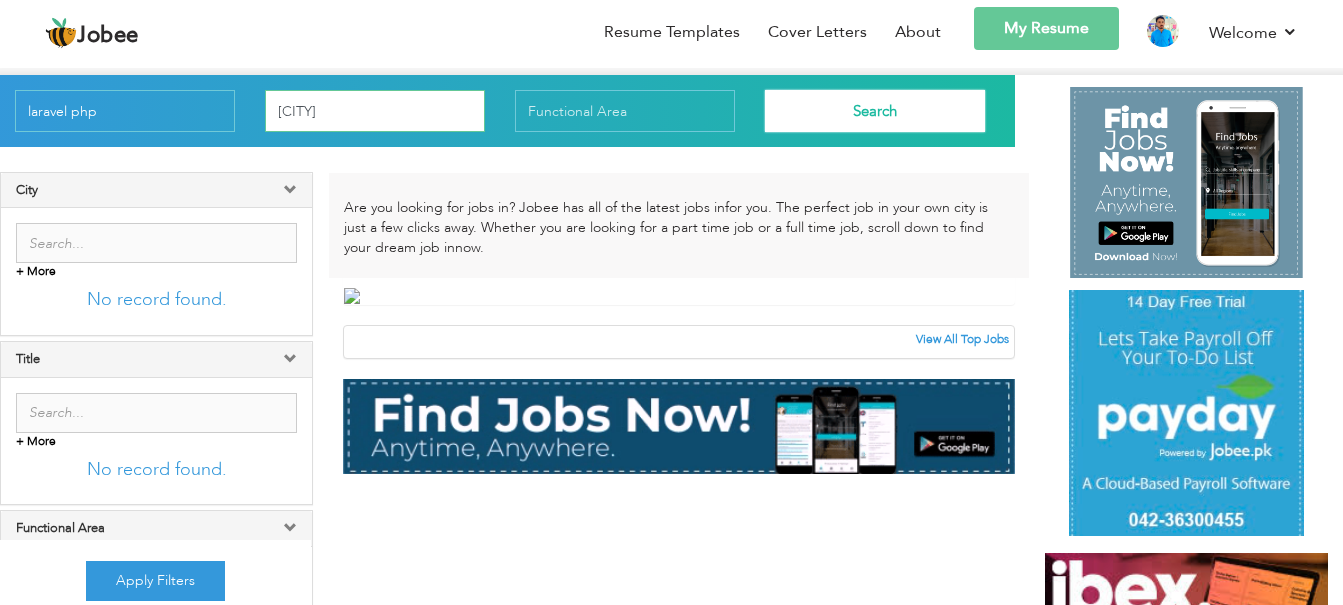 click on "lahore" at bounding box center (375, 111) 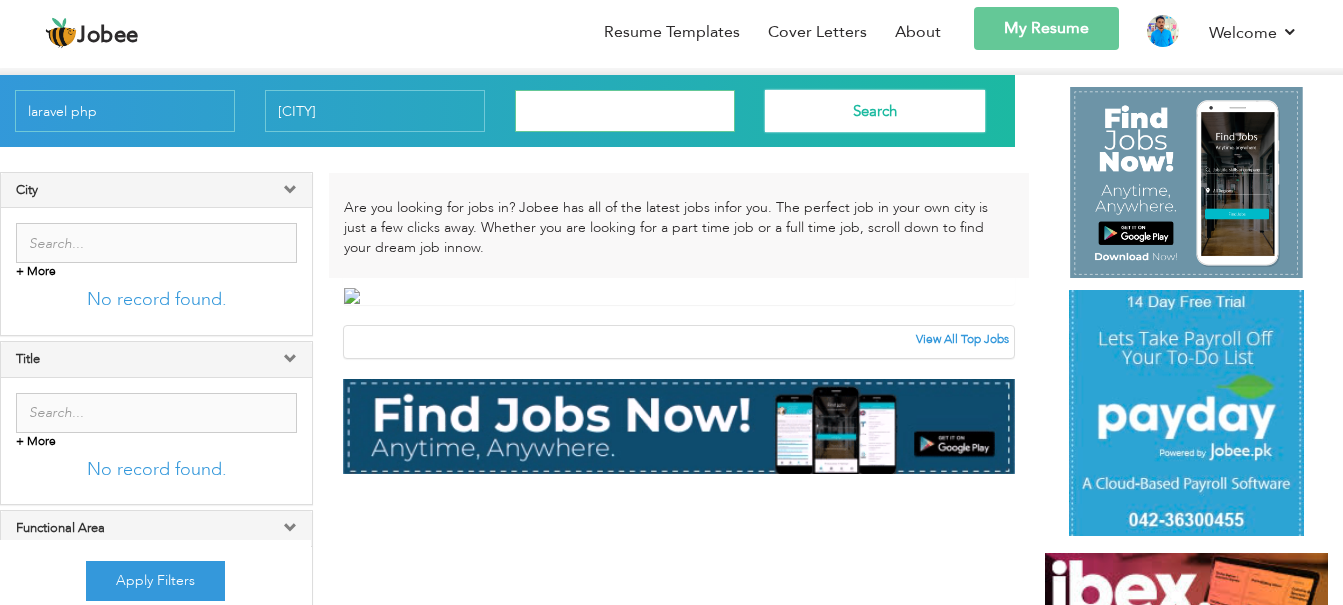 click at bounding box center (625, 111) 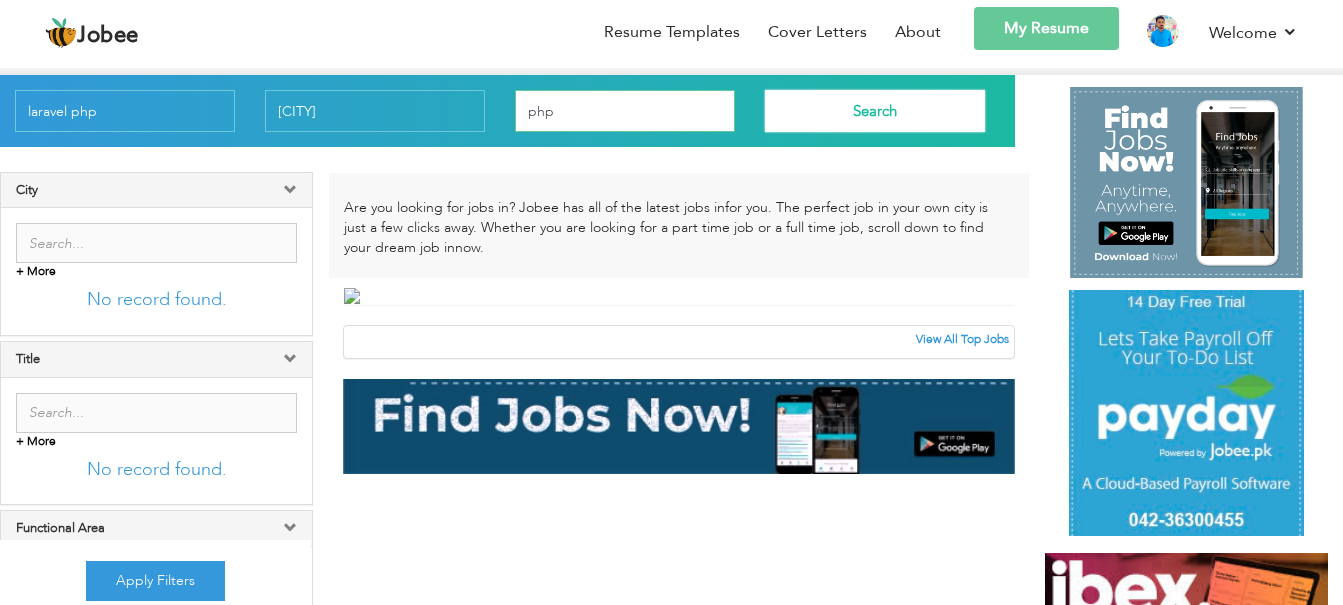 type on "php" 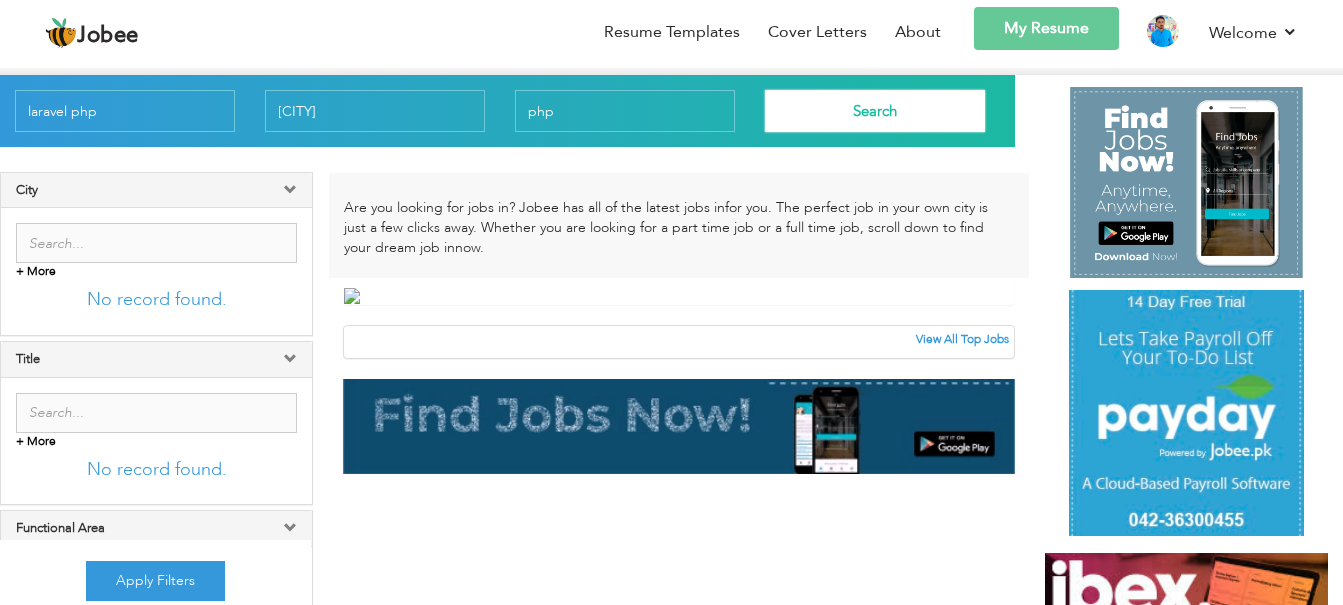 click on "Search" at bounding box center [875, 111] 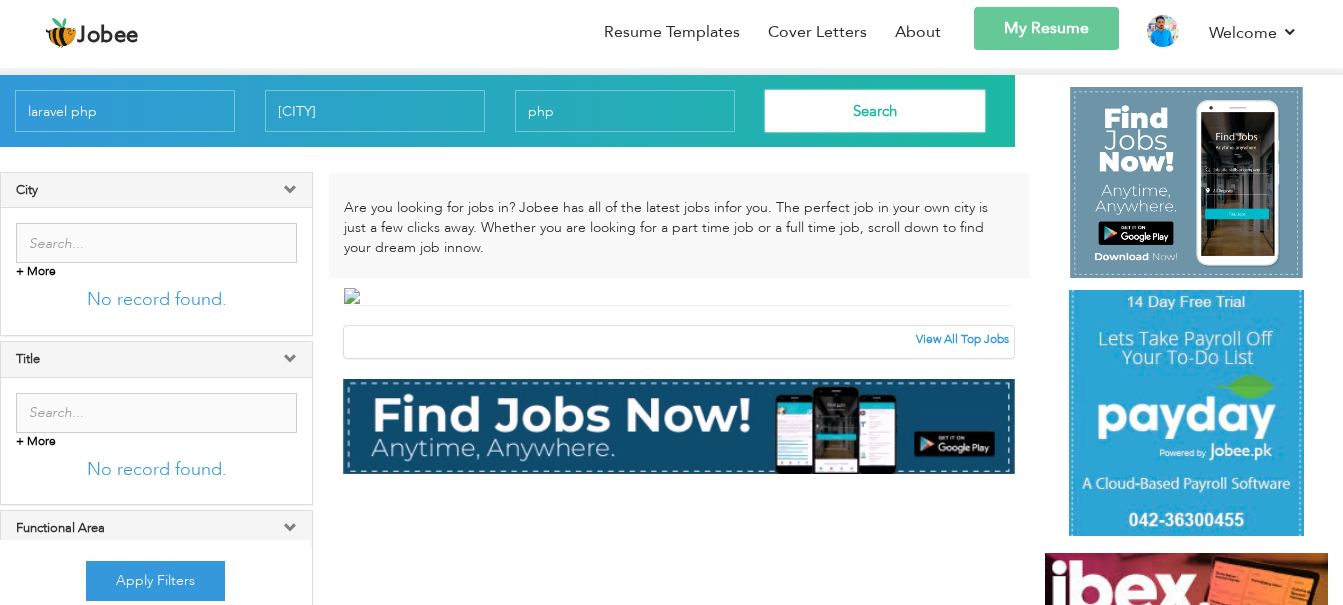click on "Search" at bounding box center [875, 111] 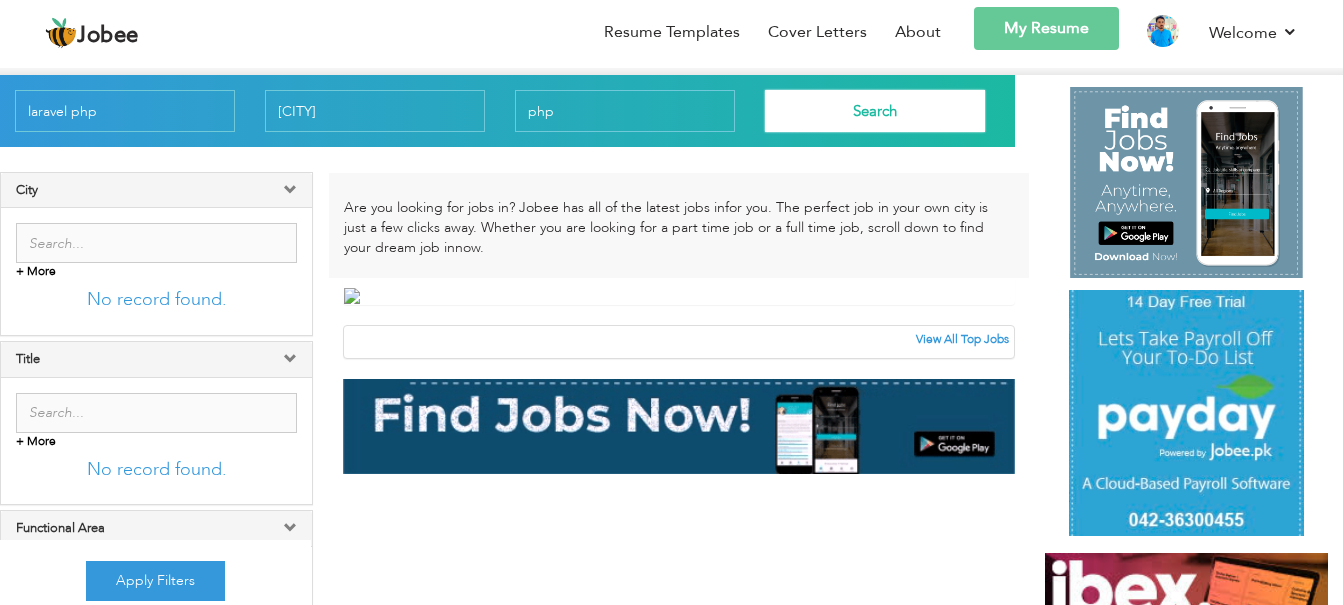 click on "Search" at bounding box center [875, 111] 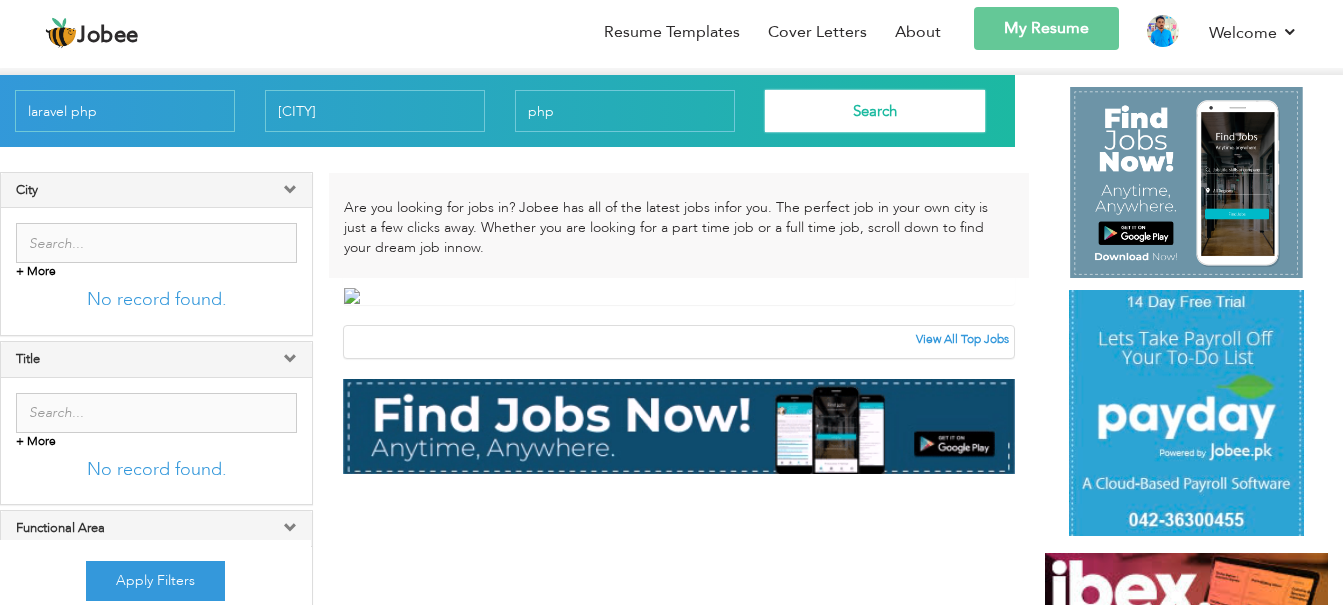 click on "Search" at bounding box center [875, 111] 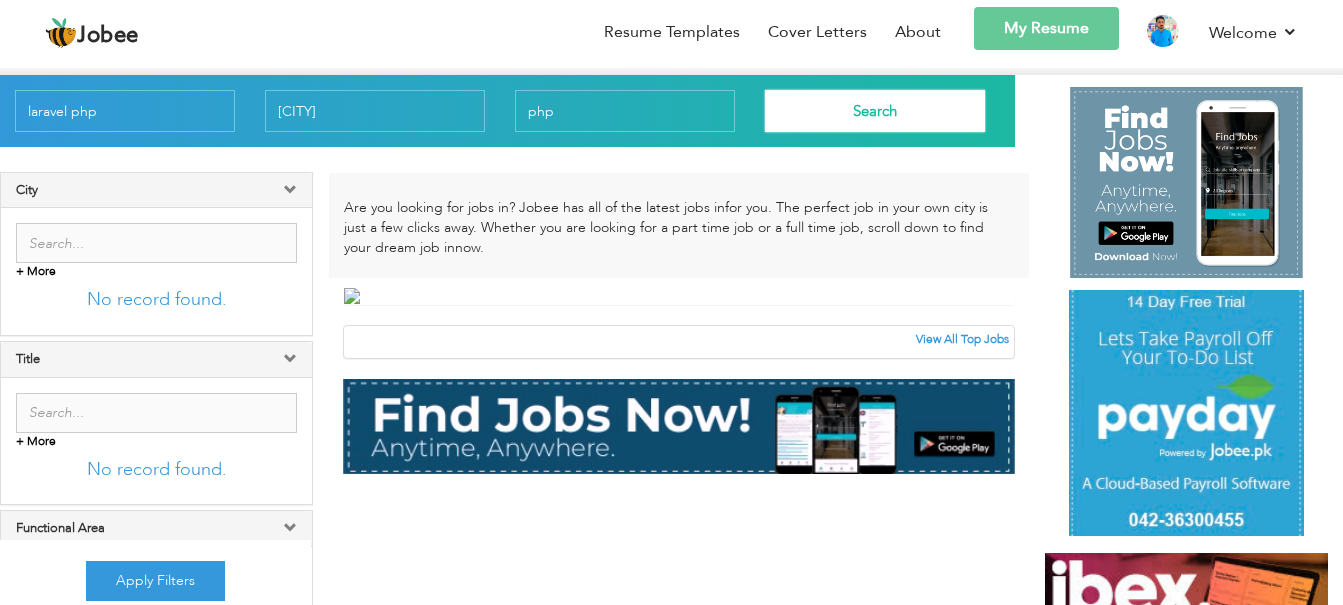 click on "Search" at bounding box center [875, 111] 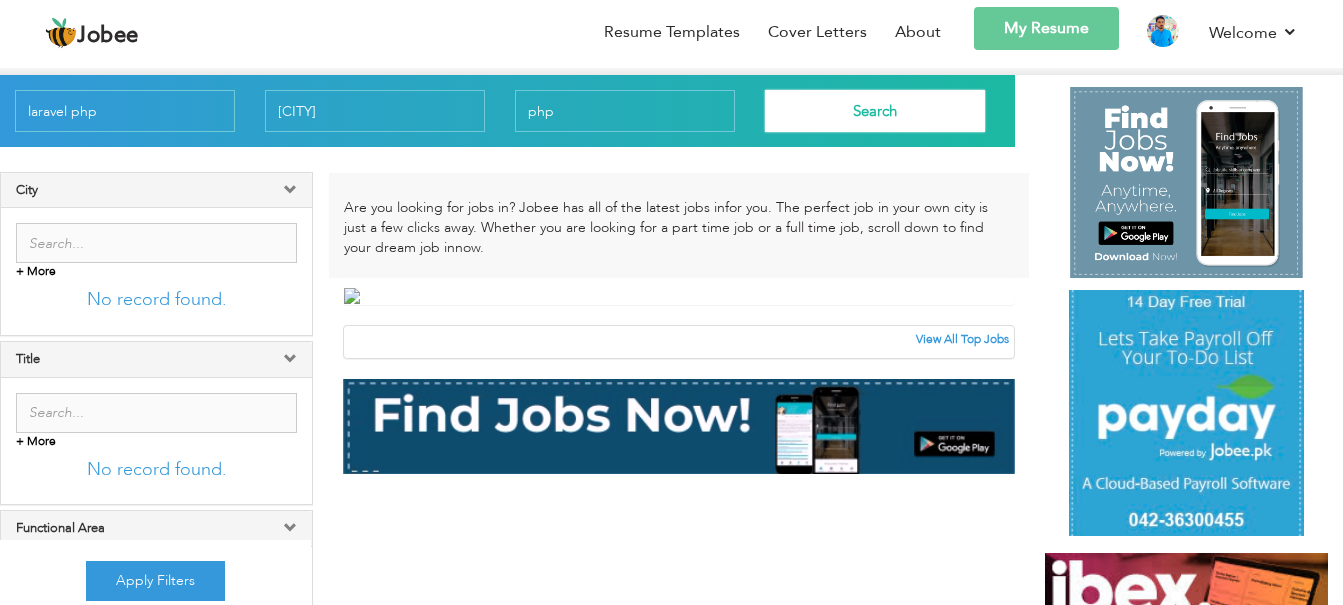 click at bounding box center [156, 243] 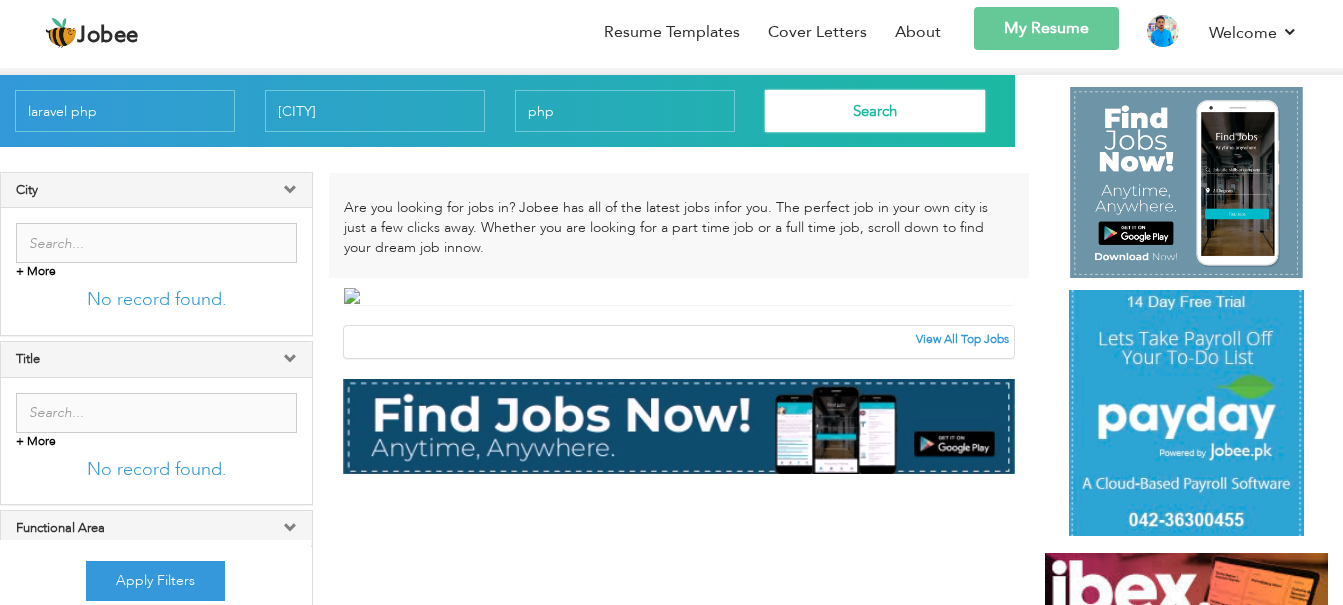 click on "City" at bounding box center (156, 190) 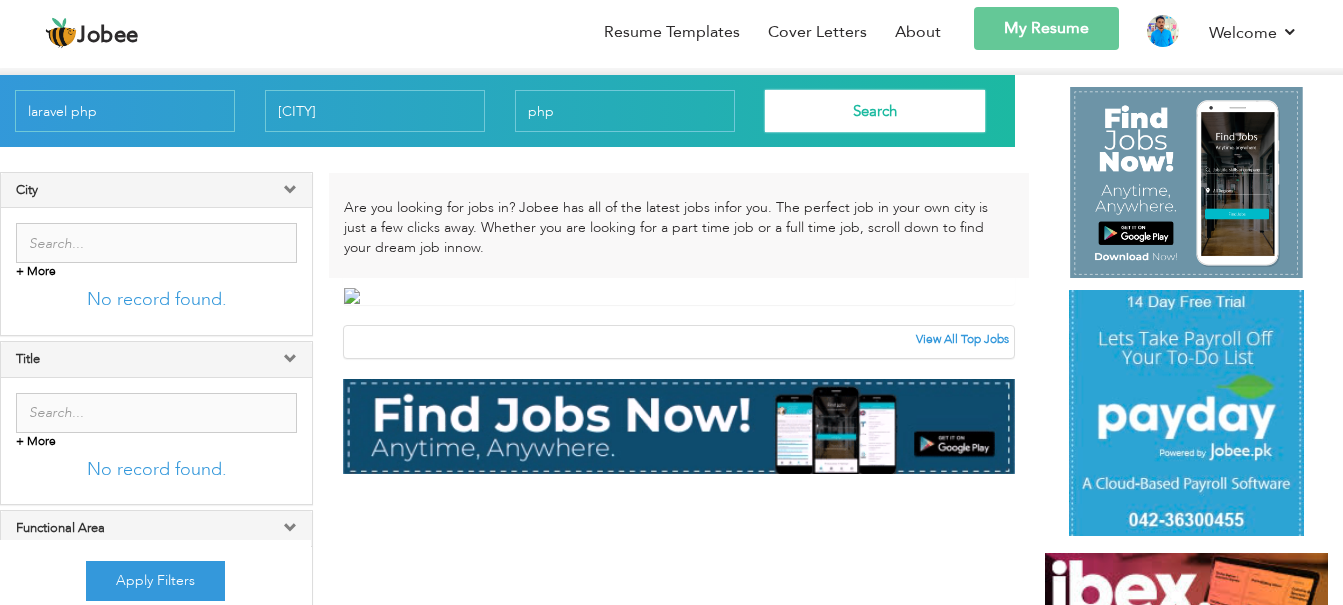 click on "City" at bounding box center [156, 190] 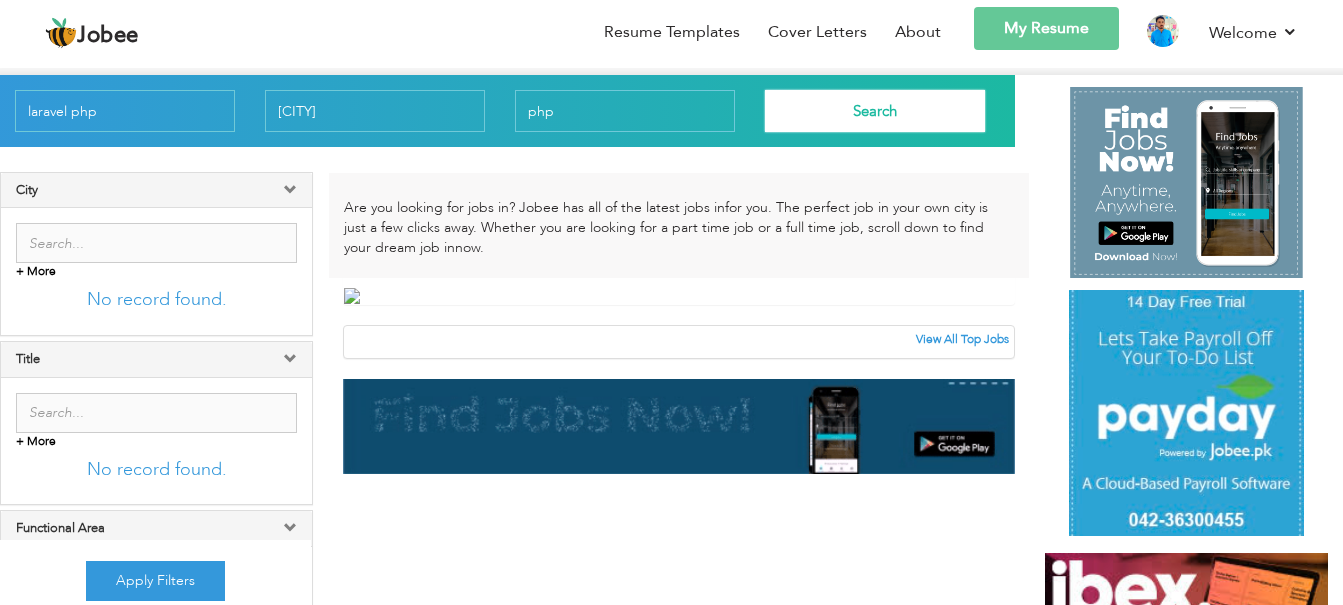 click on "City" at bounding box center (156, 190) 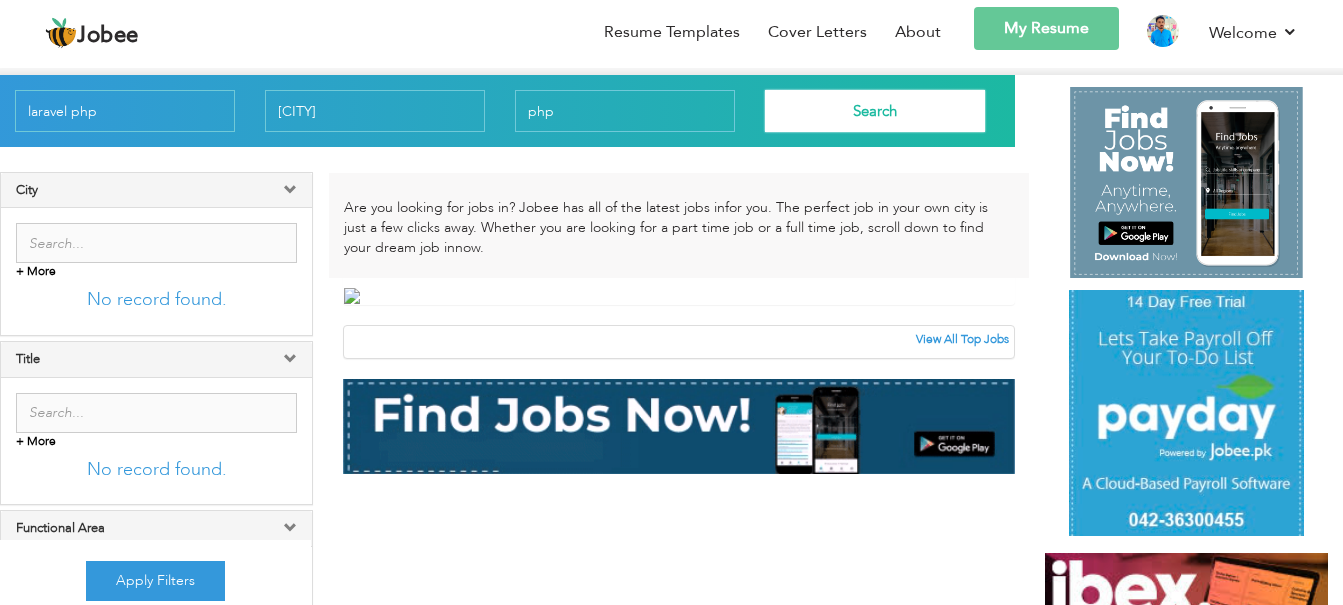 click on "City" at bounding box center (156, 190) 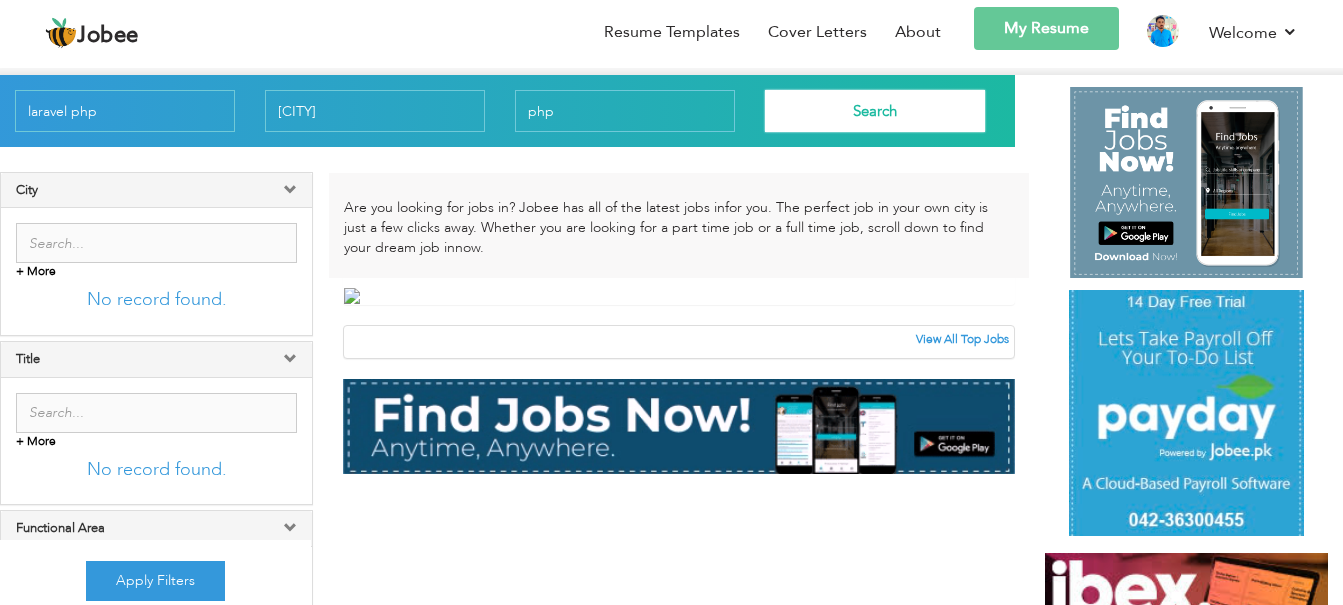 click on "City" at bounding box center [156, 190] 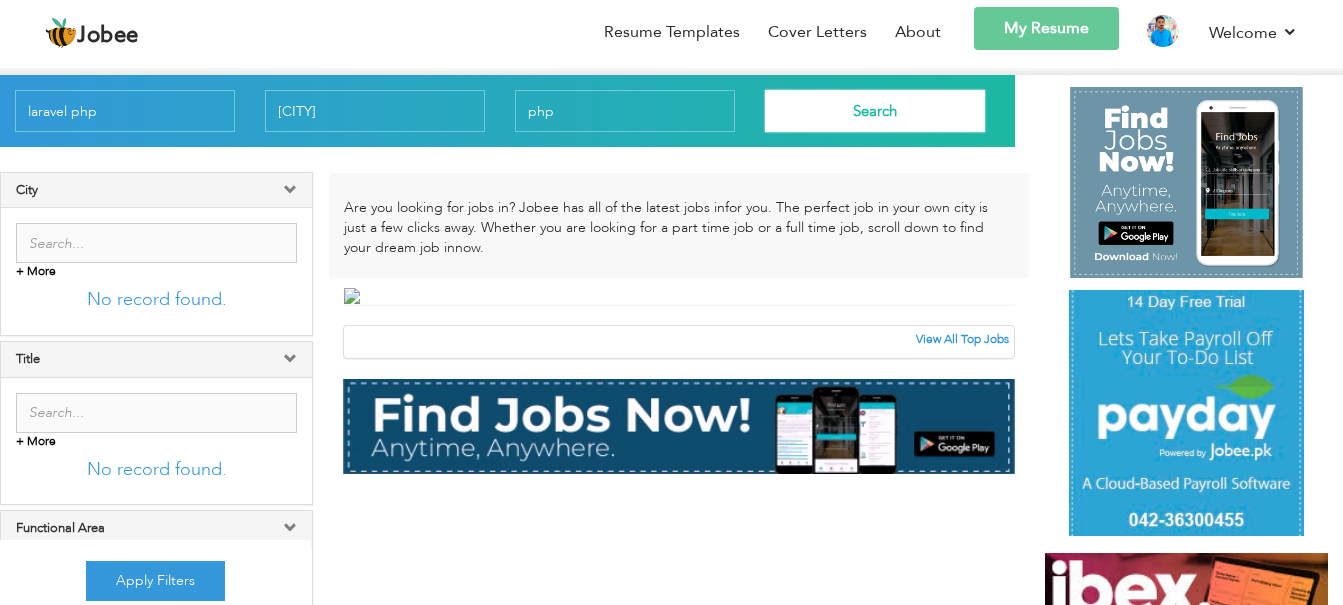 click on "City" at bounding box center (156, 190) 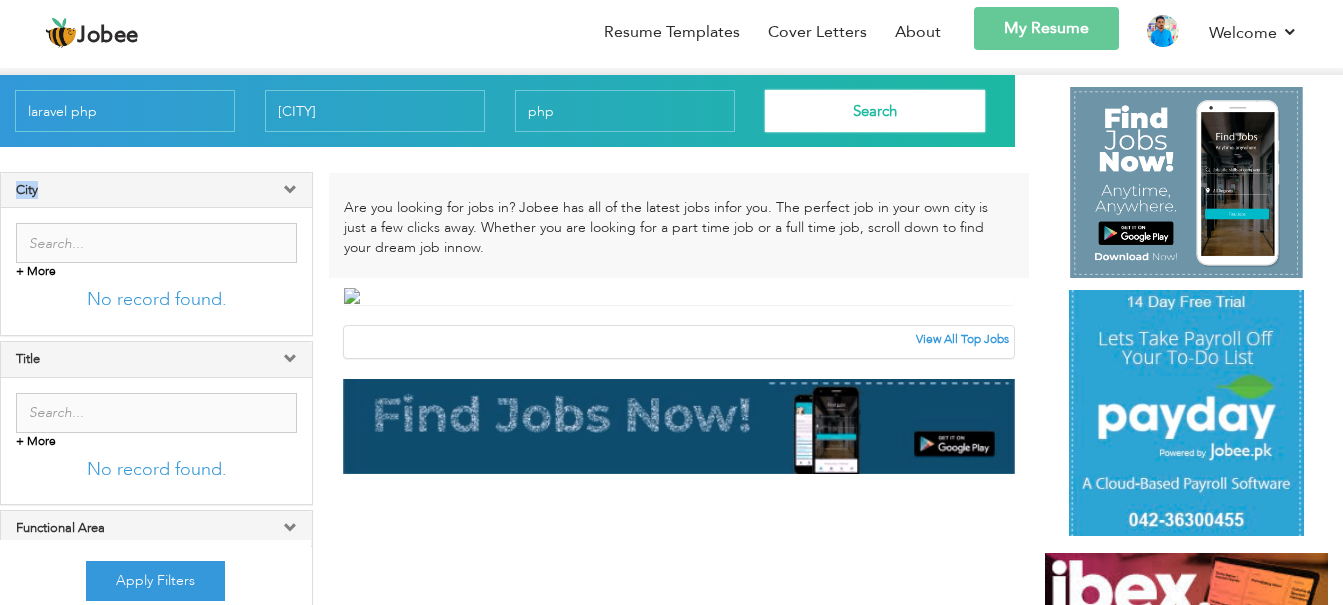 click on "City" at bounding box center [156, 190] 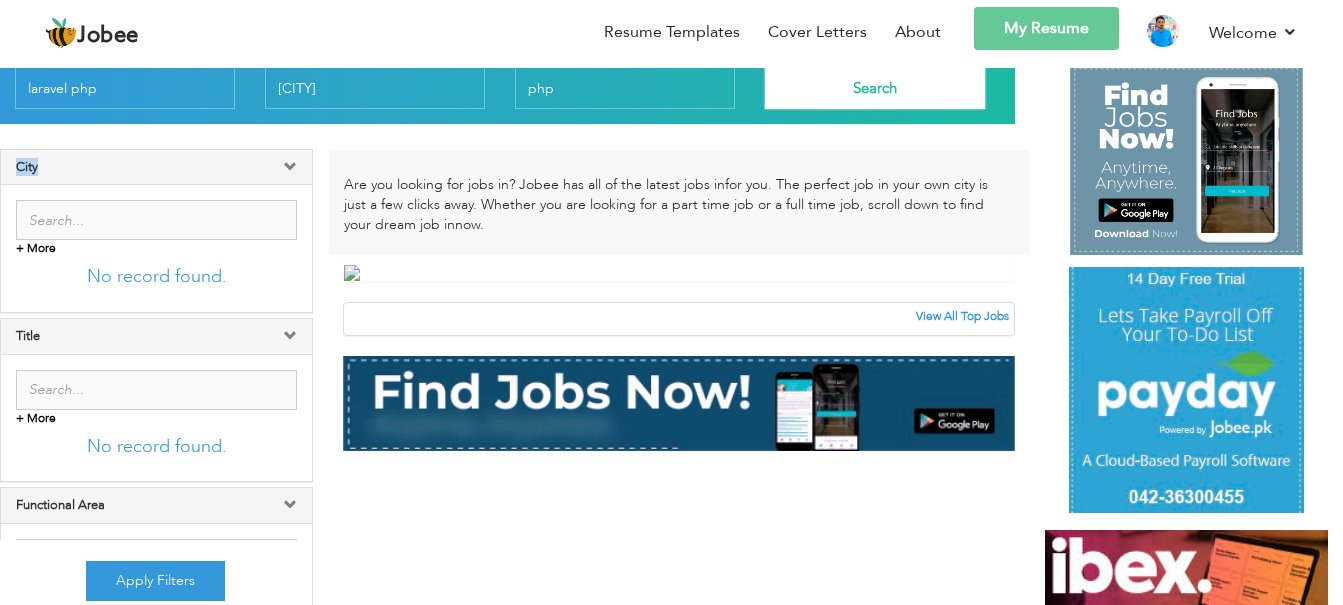 scroll, scrollTop: 33, scrollLeft: 0, axis: vertical 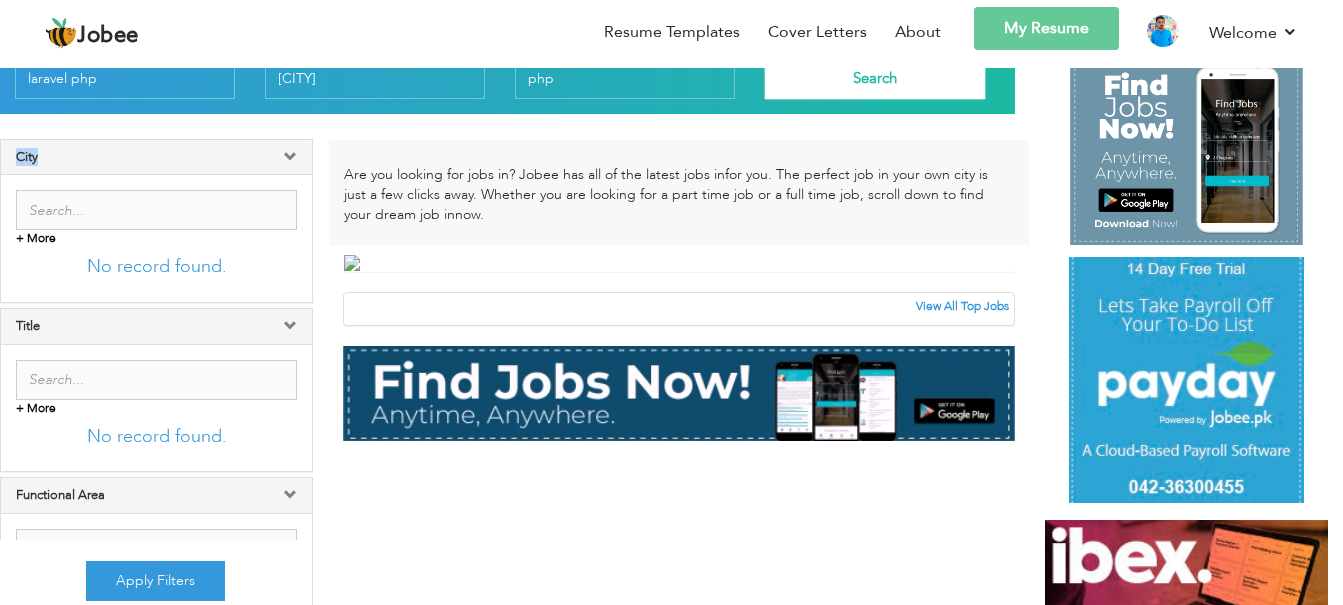 click on "City" at bounding box center [156, 157] 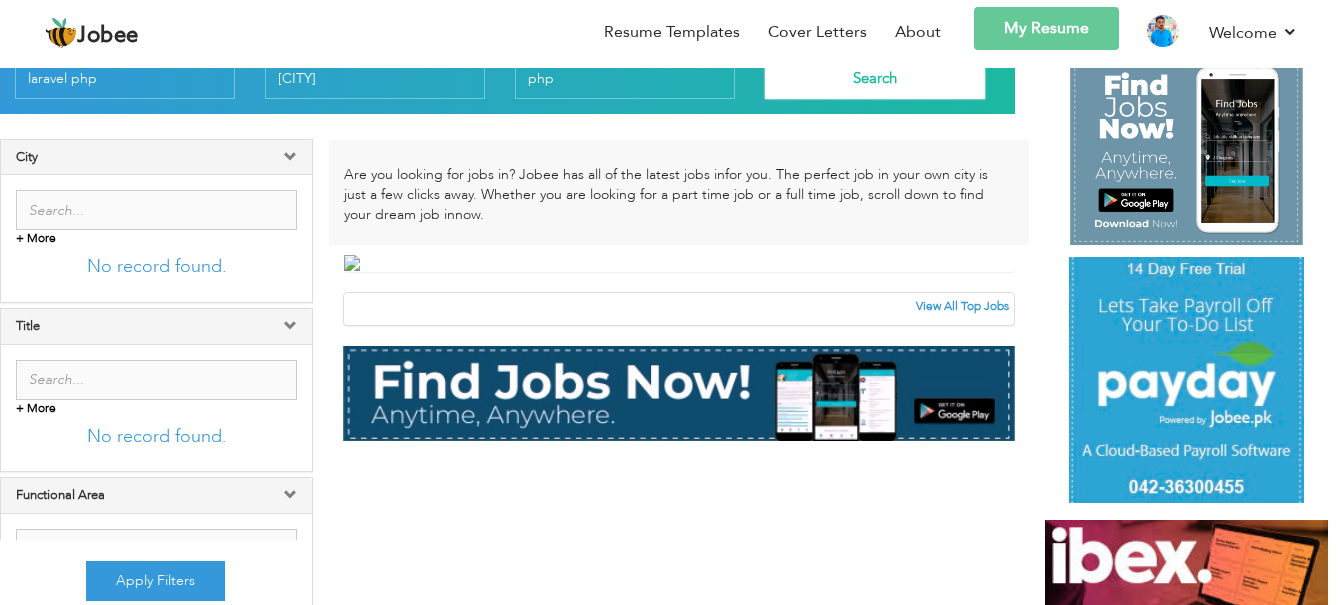 click on "City" at bounding box center [156, 157] 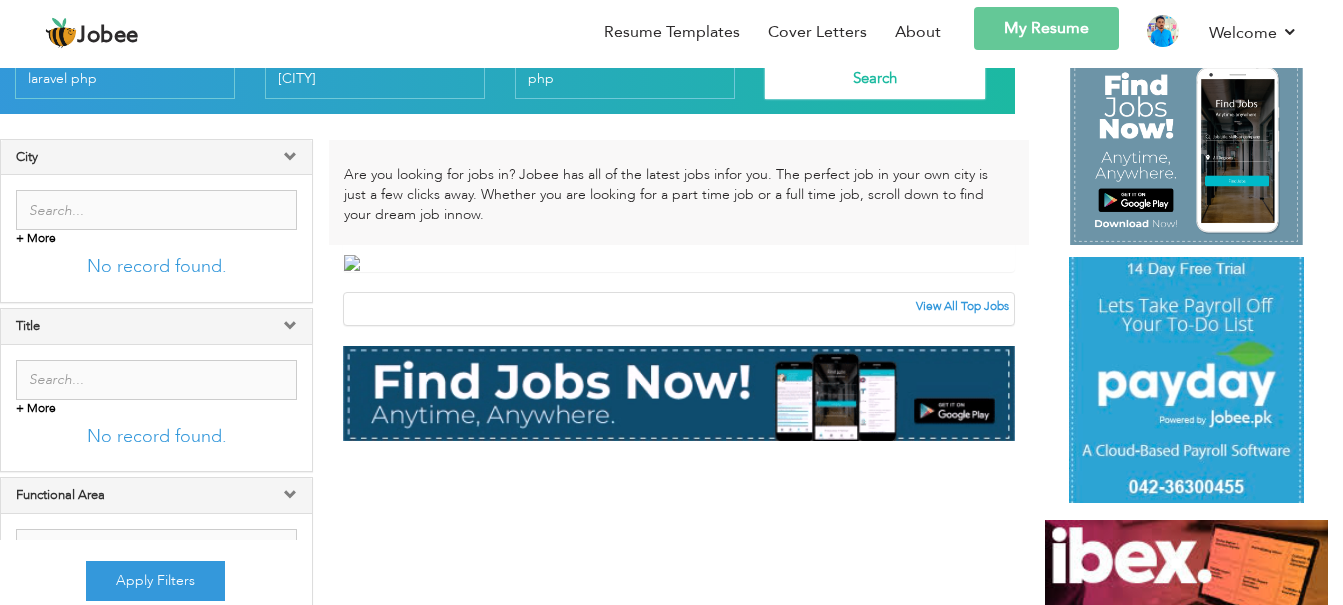 click at bounding box center (156, 210) 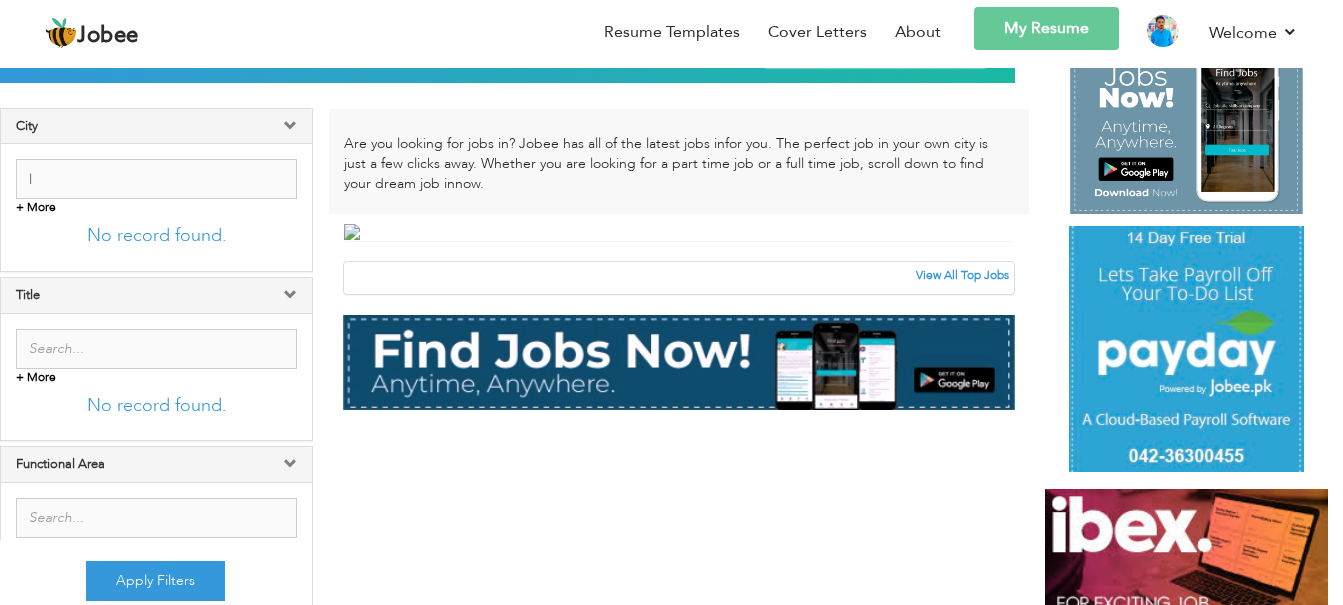 scroll, scrollTop: 67, scrollLeft: 0, axis: vertical 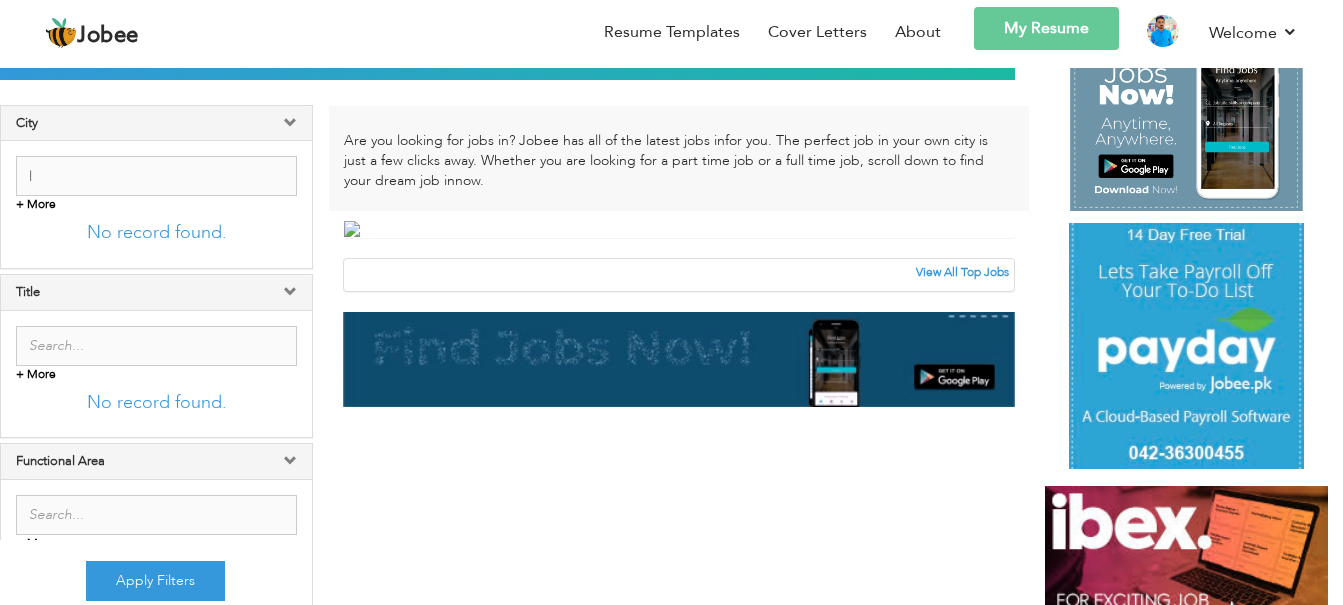 type on "l" 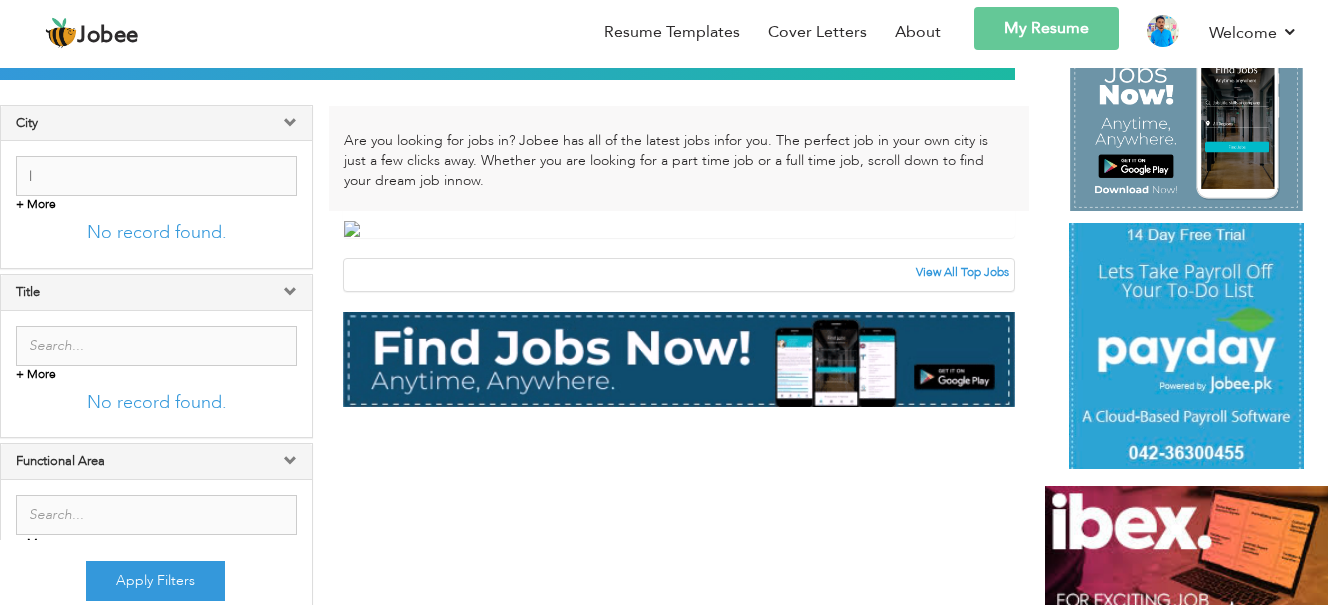 click at bounding box center (156, 346) 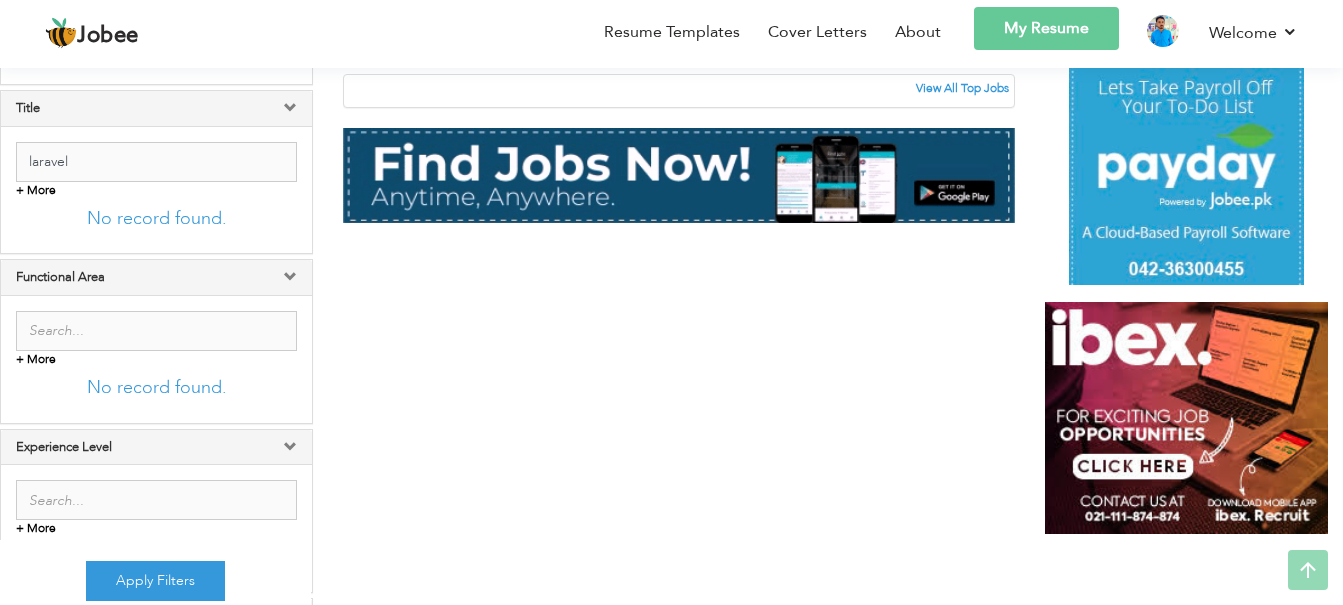 scroll, scrollTop: 253, scrollLeft: 0, axis: vertical 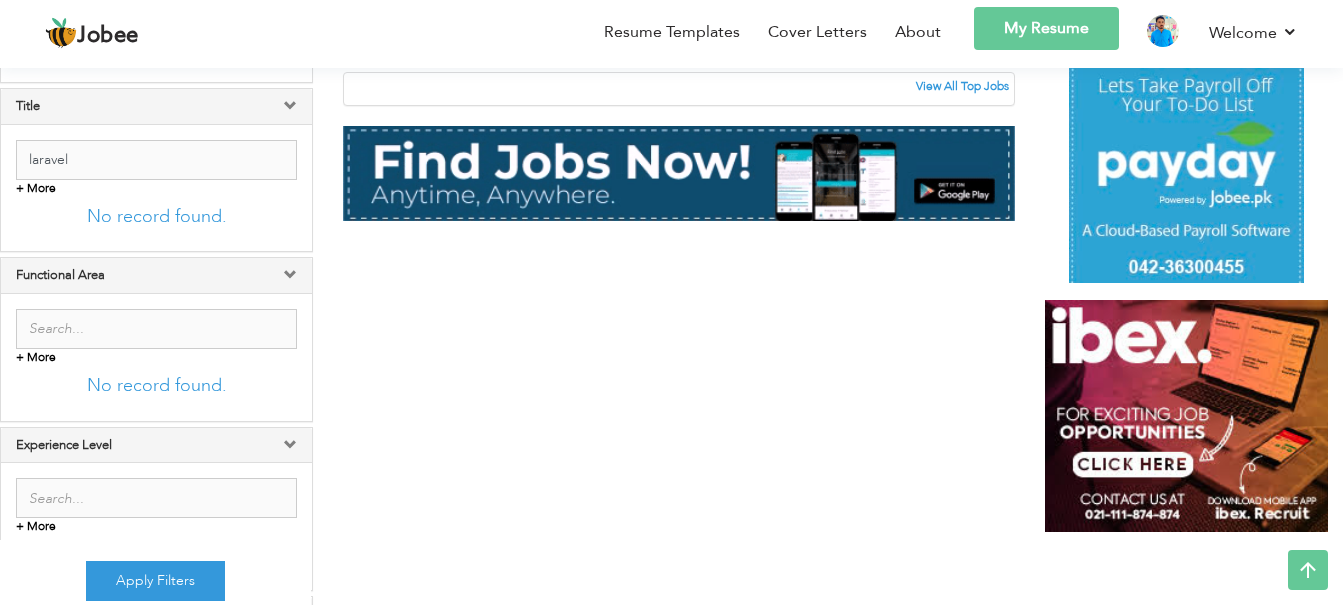 type on "laravel" 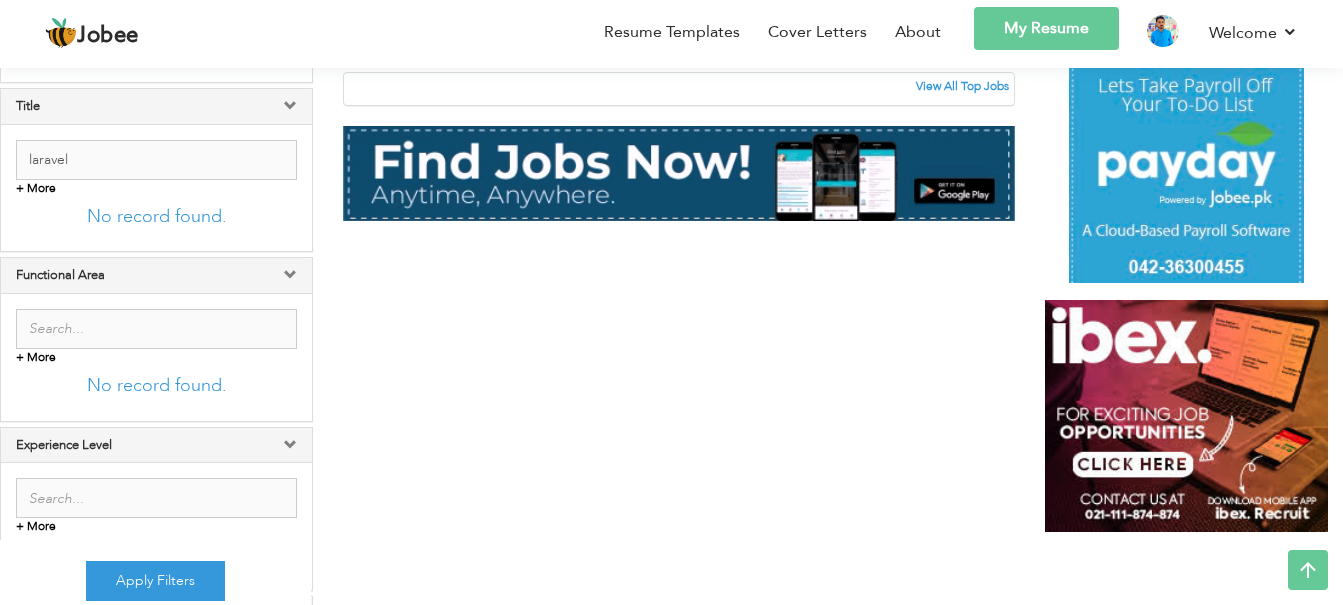 click on "Apply Filters" at bounding box center [155, 581] 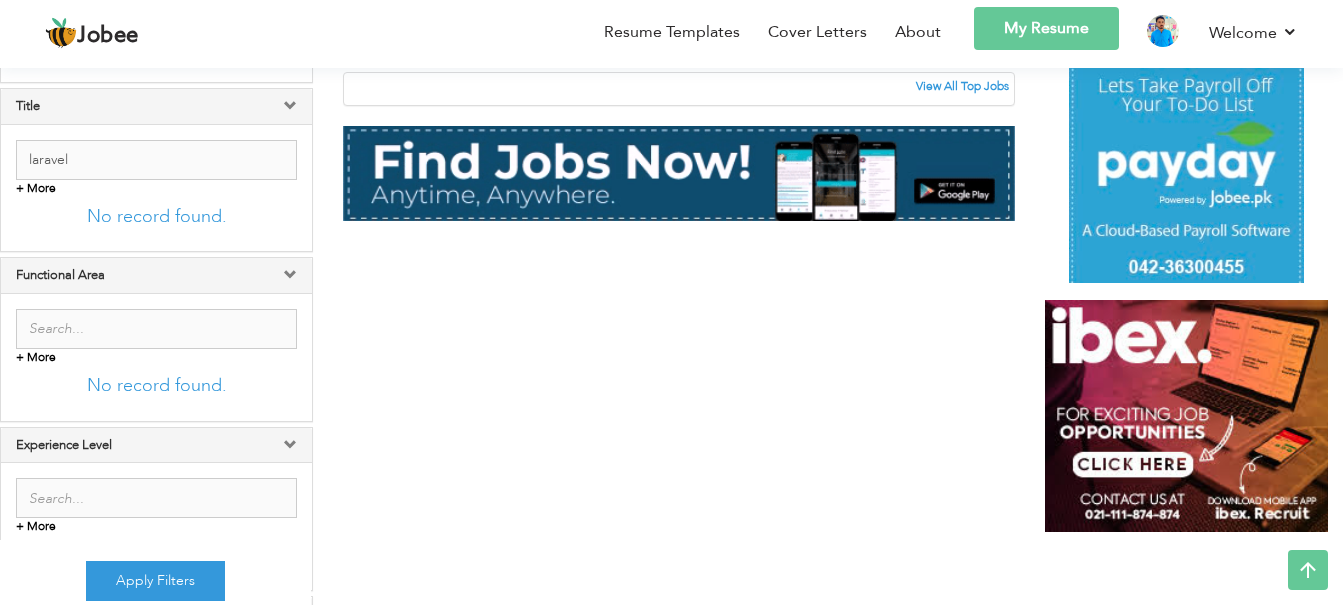 click on "Apply Filters" at bounding box center (155, 581) 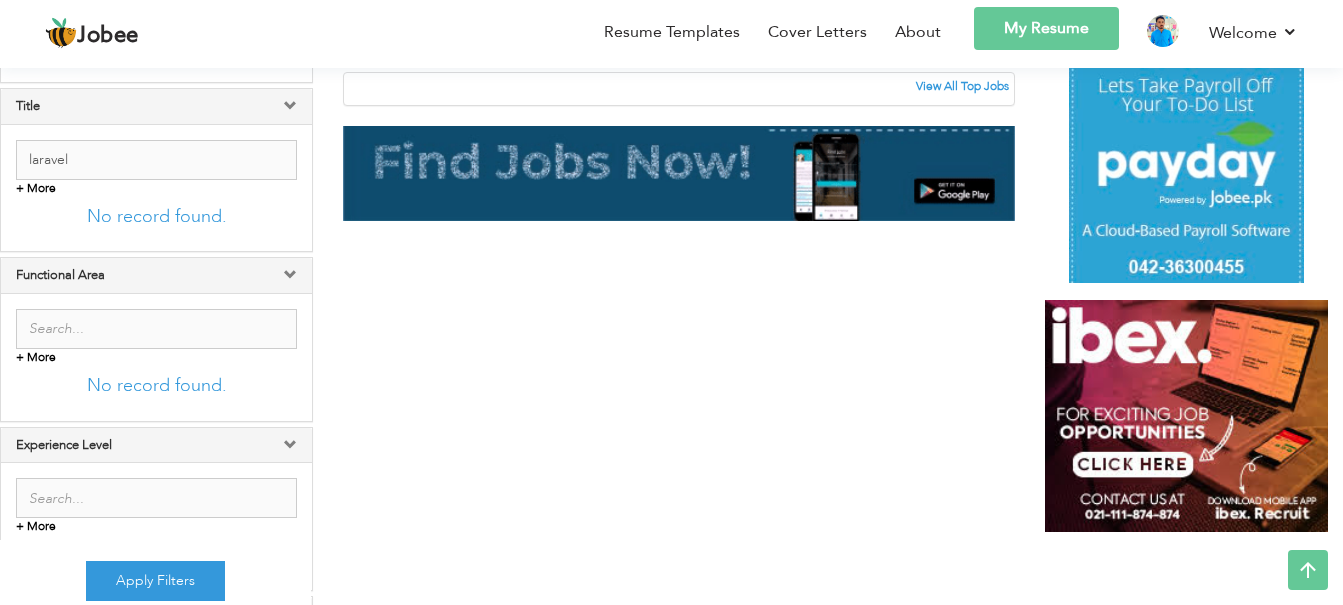 click on "Apply Filters" at bounding box center [155, 581] 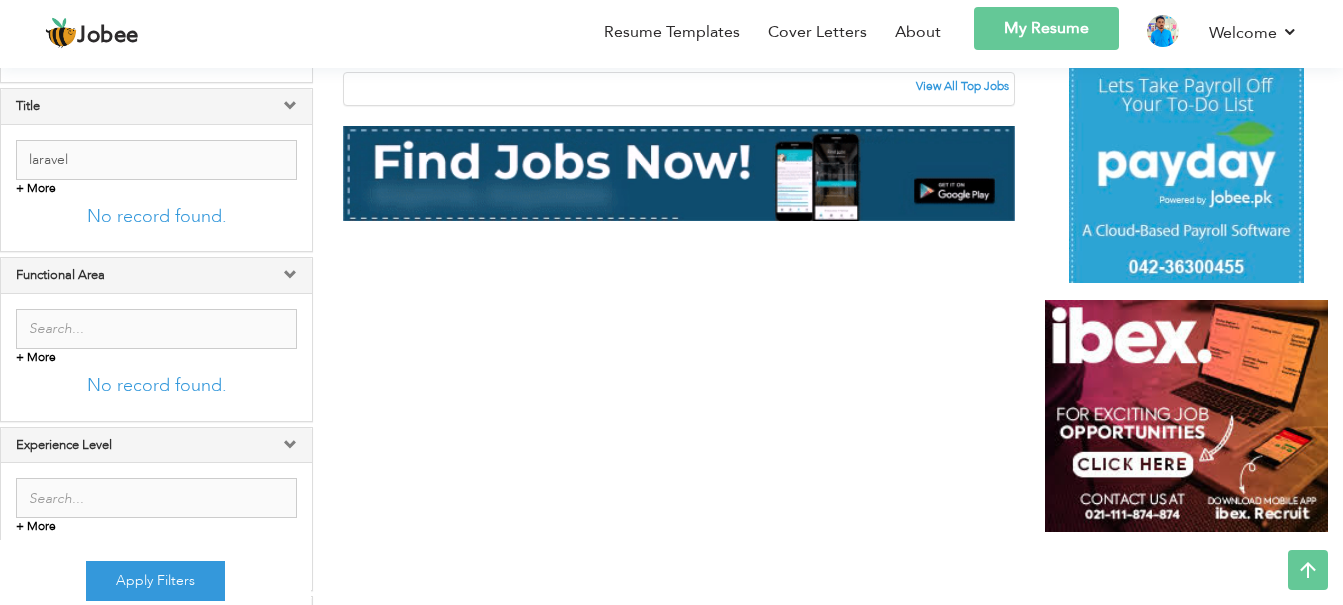 click on "Apply Filters" at bounding box center [155, 581] 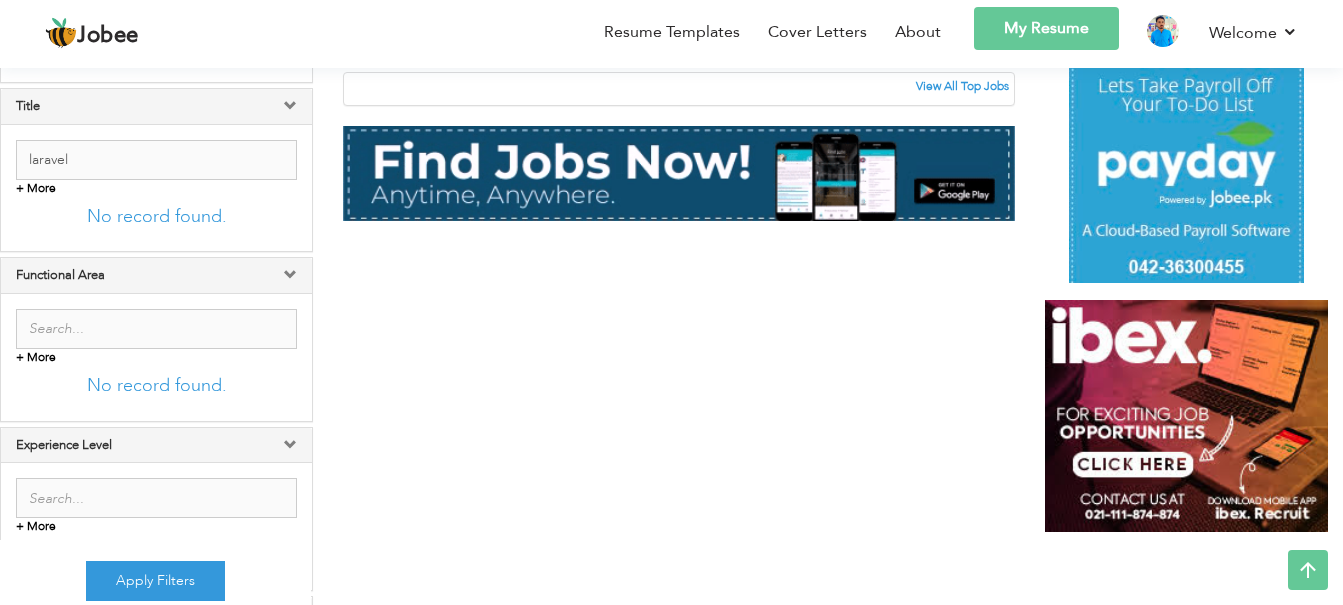 click on "Apply Filters" at bounding box center (155, 581) 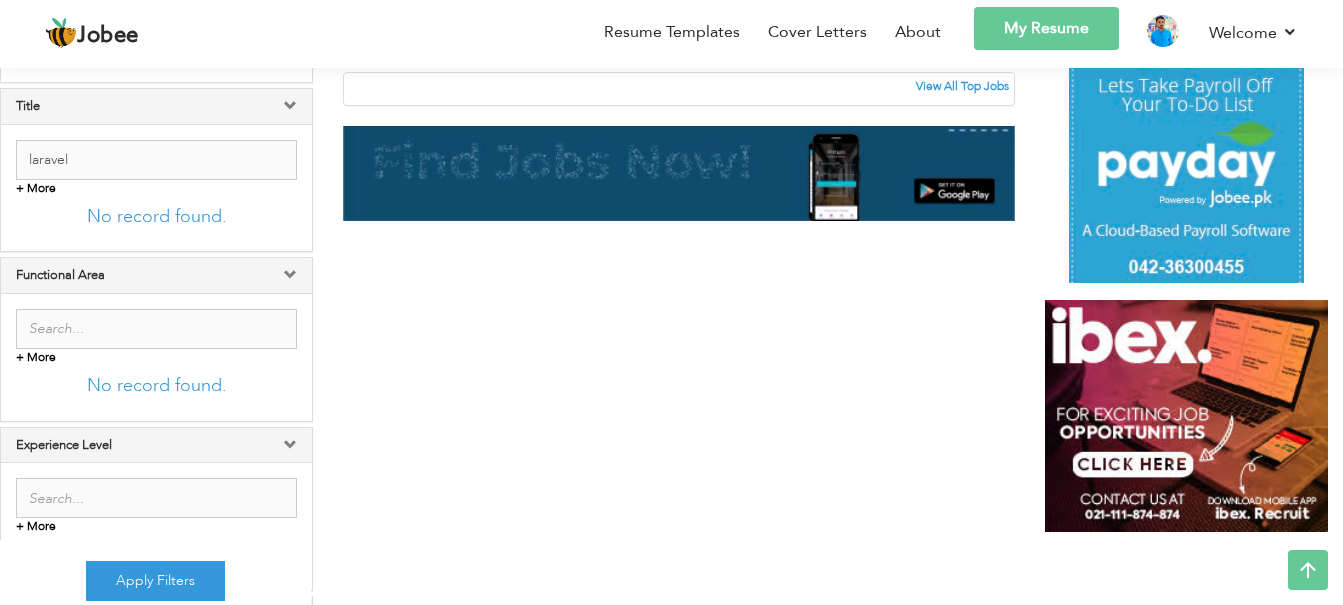 click on "Apply Filters" at bounding box center [155, 581] 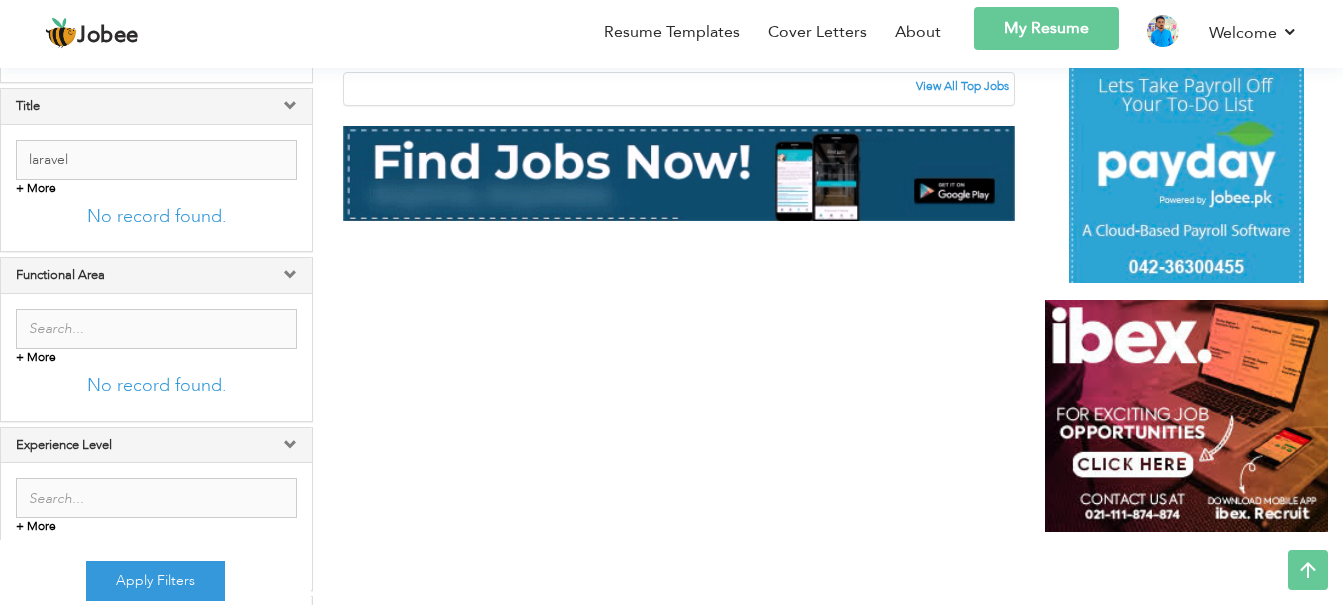 scroll, scrollTop: 90, scrollLeft: 0, axis: vertical 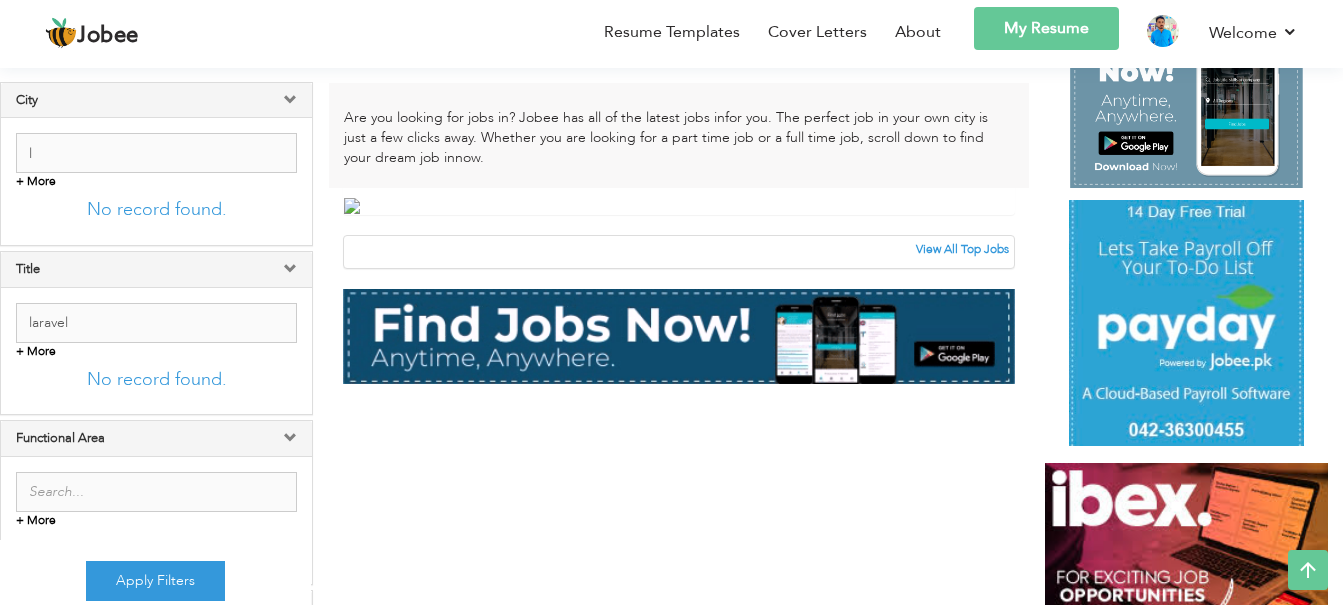click on "Apply Filters" at bounding box center [155, 581] 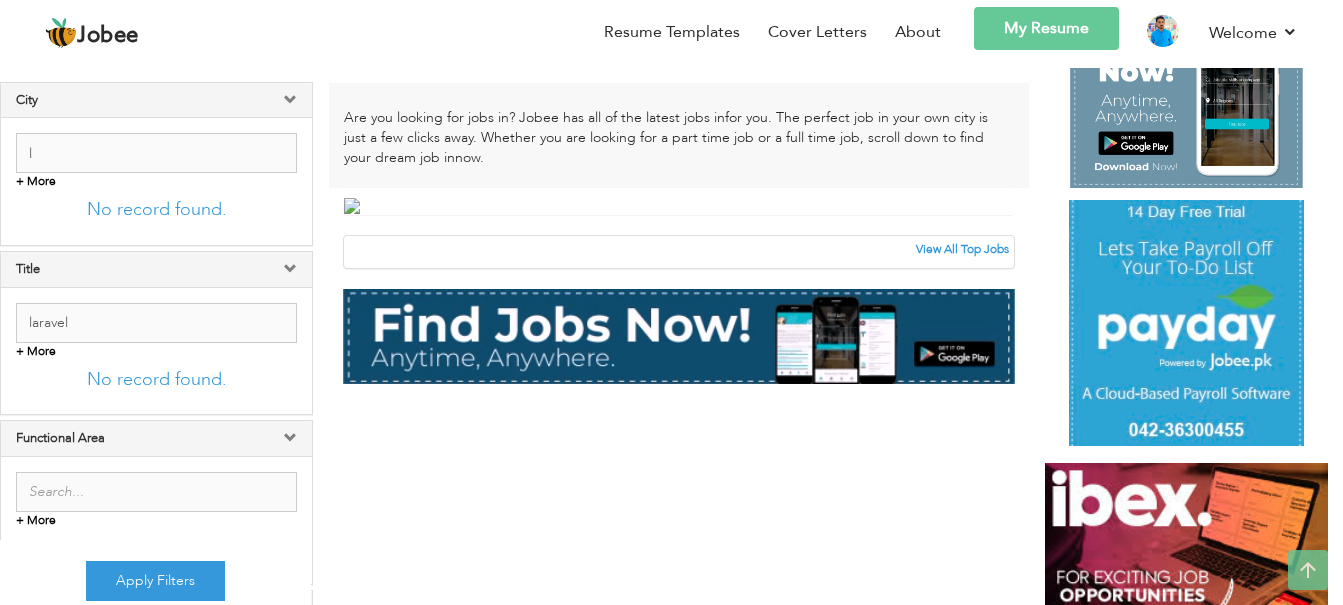 scroll, scrollTop: 0, scrollLeft: 0, axis: both 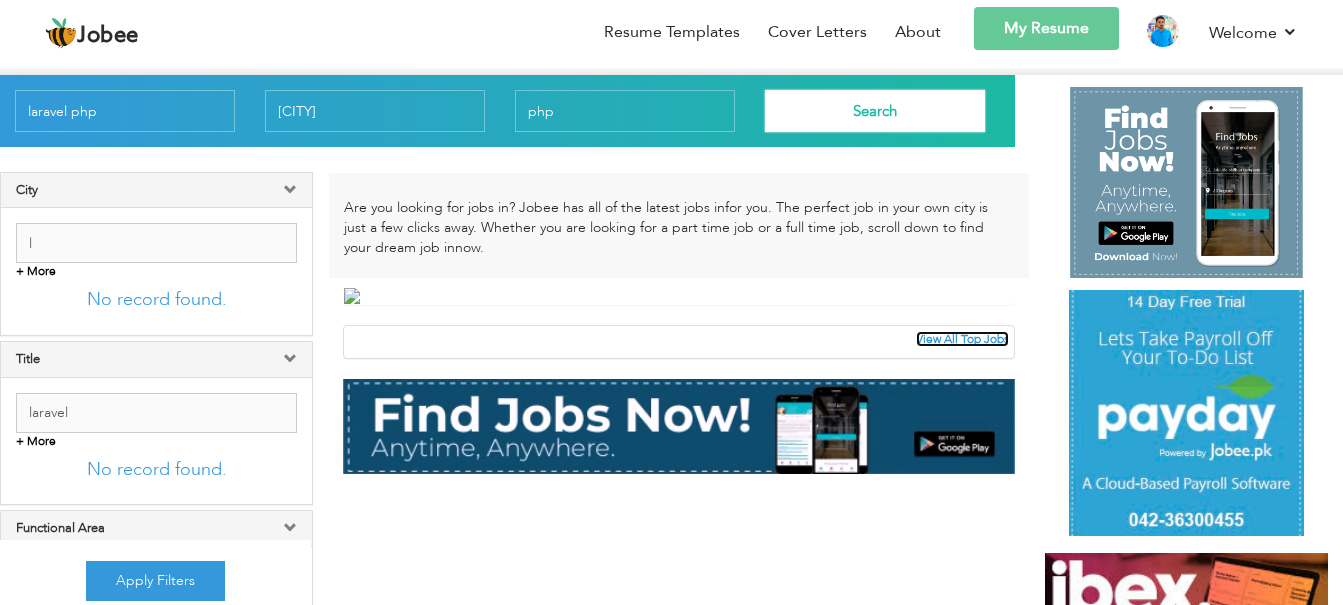 click on "View All Top Jobs" at bounding box center [962, 339] 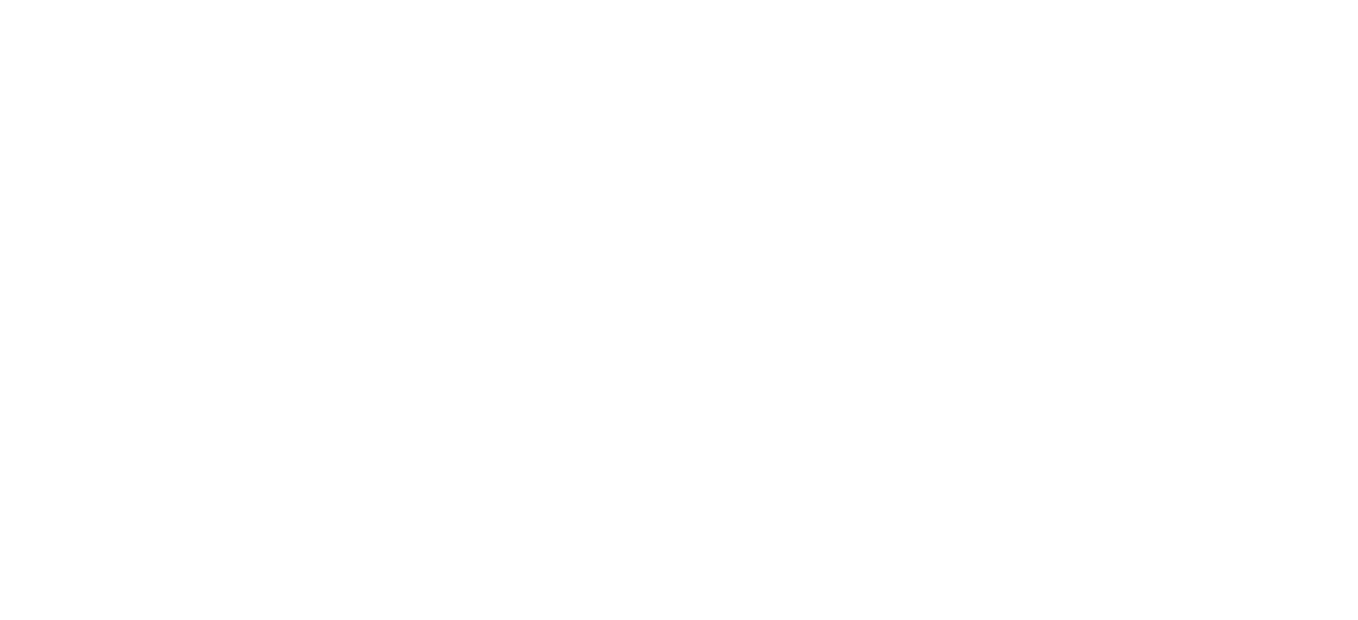 scroll, scrollTop: 0, scrollLeft: 0, axis: both 